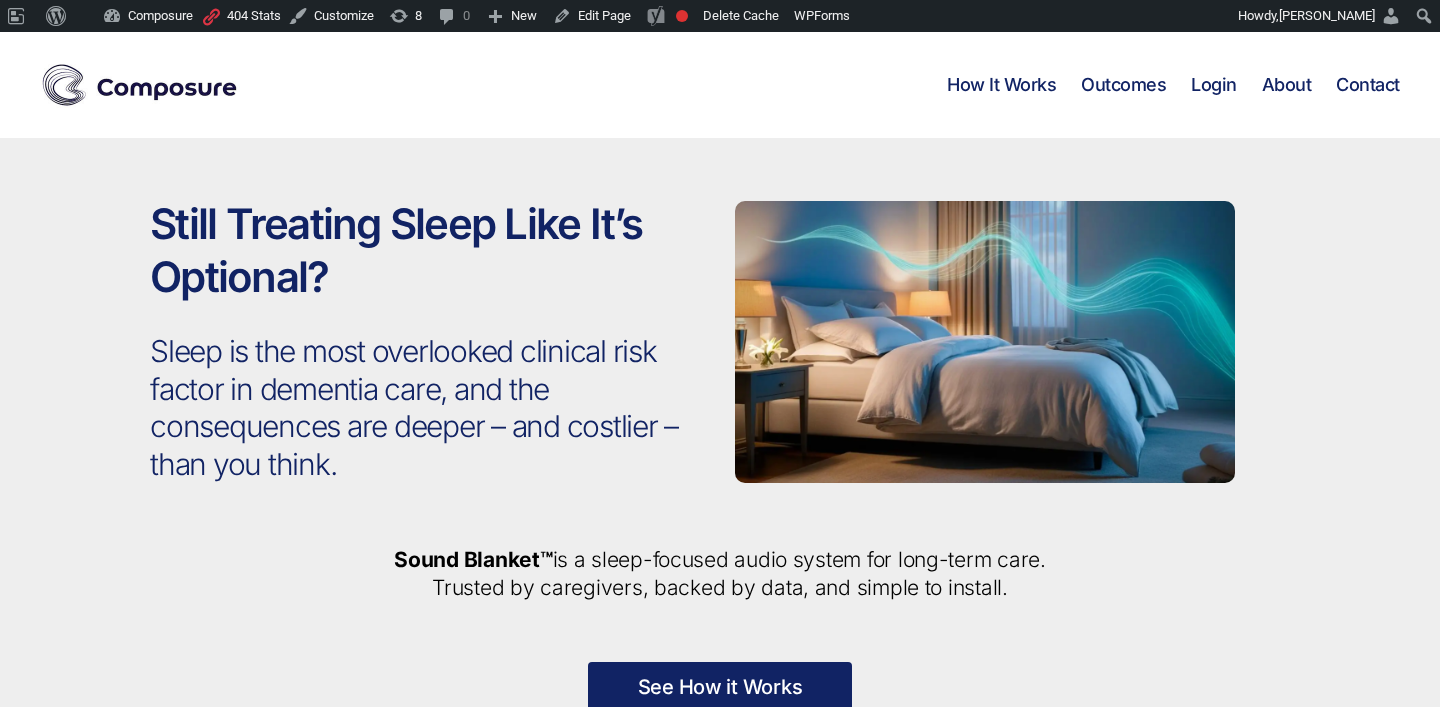 scroll, scrollTop: 0, scrollLeft: 0, axis: both 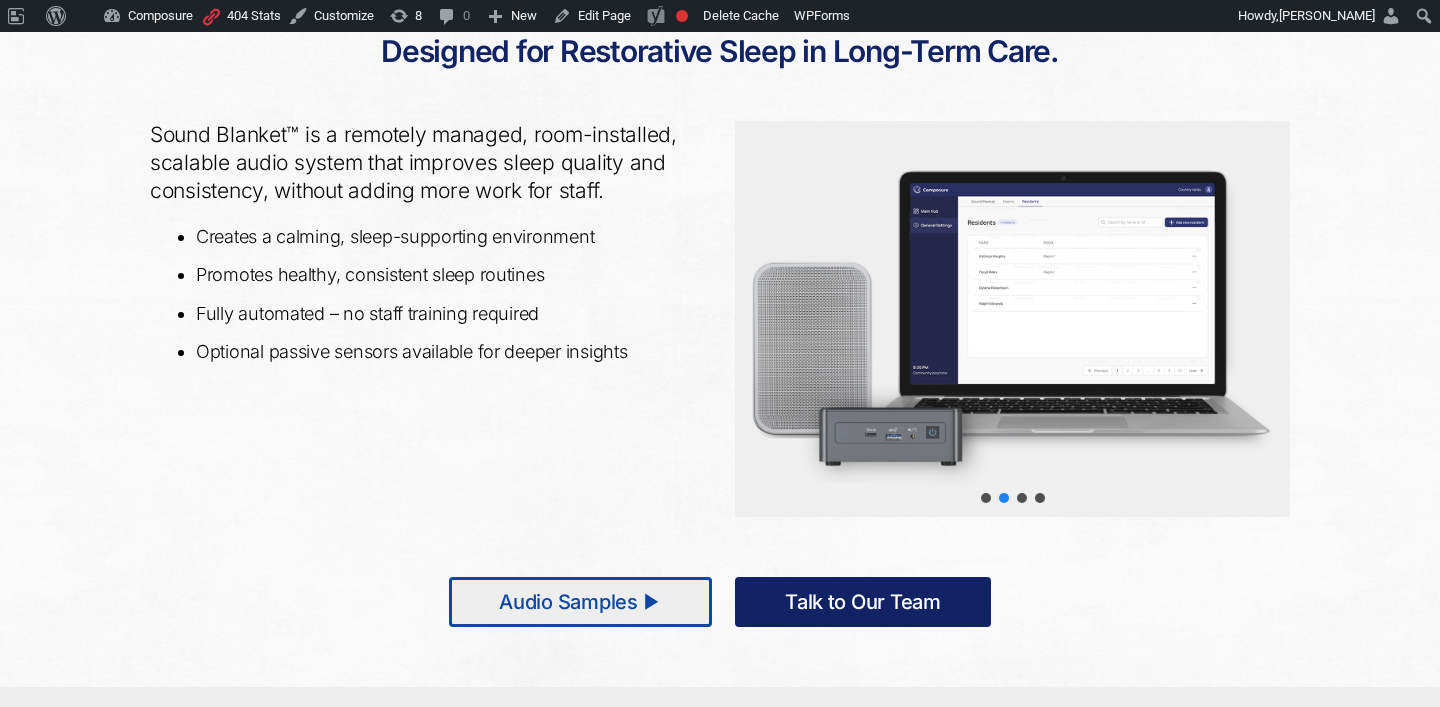 click at bounding box center (1004, 498) 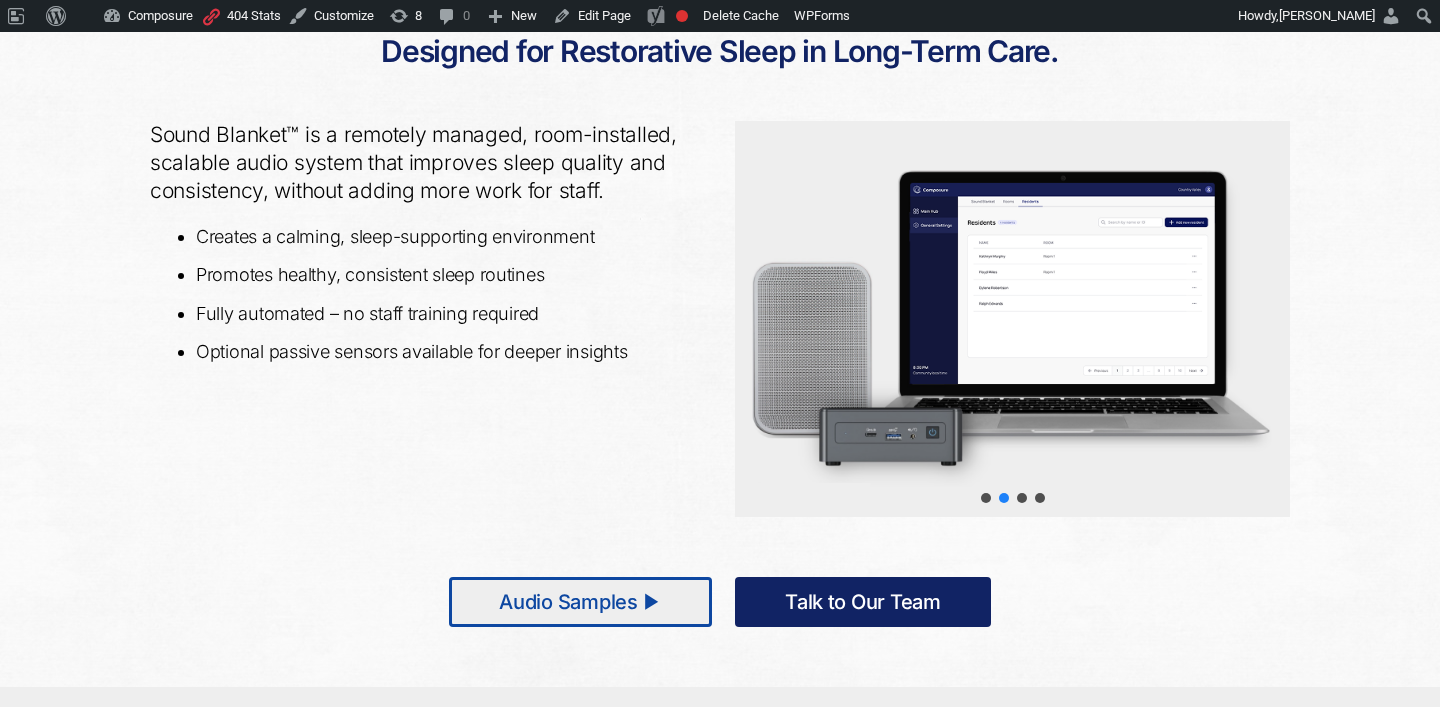 click at bounding box center [1004, 498] 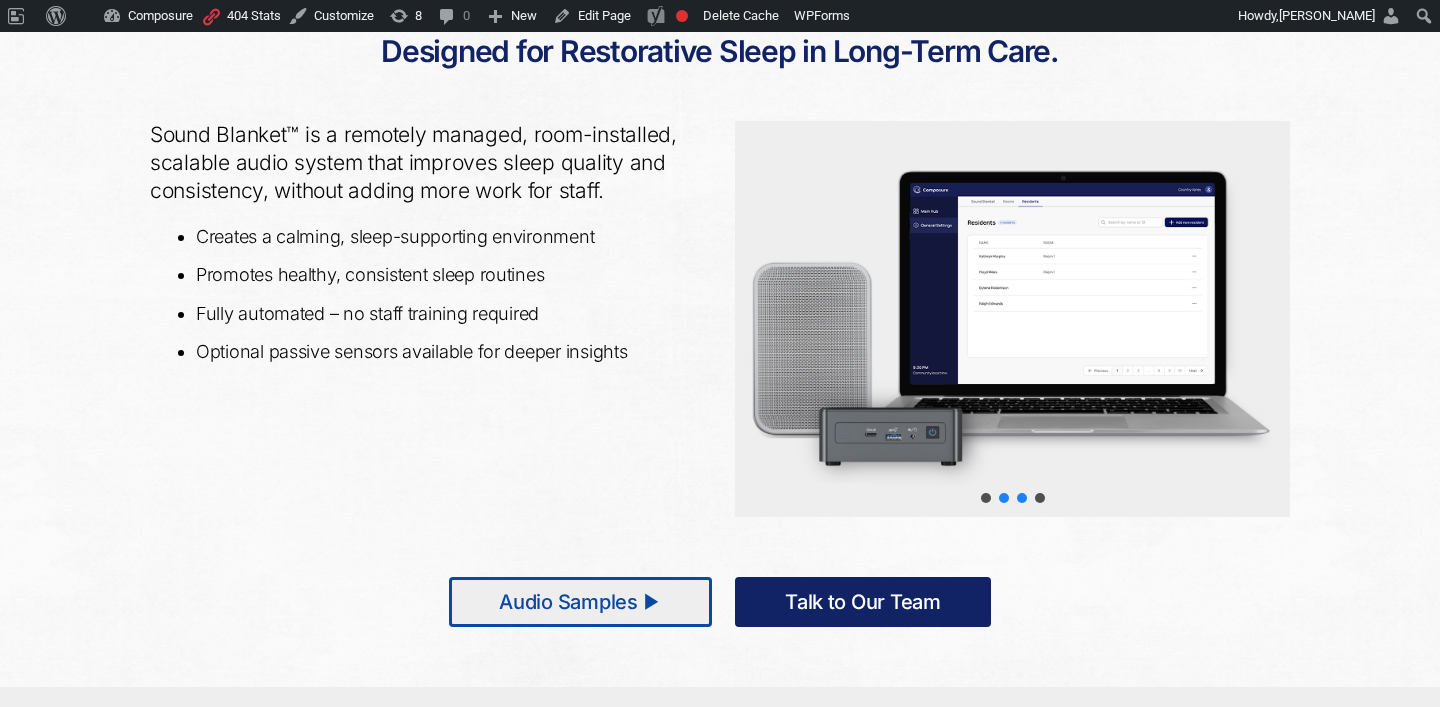 click at bounding box center [1022, 498] 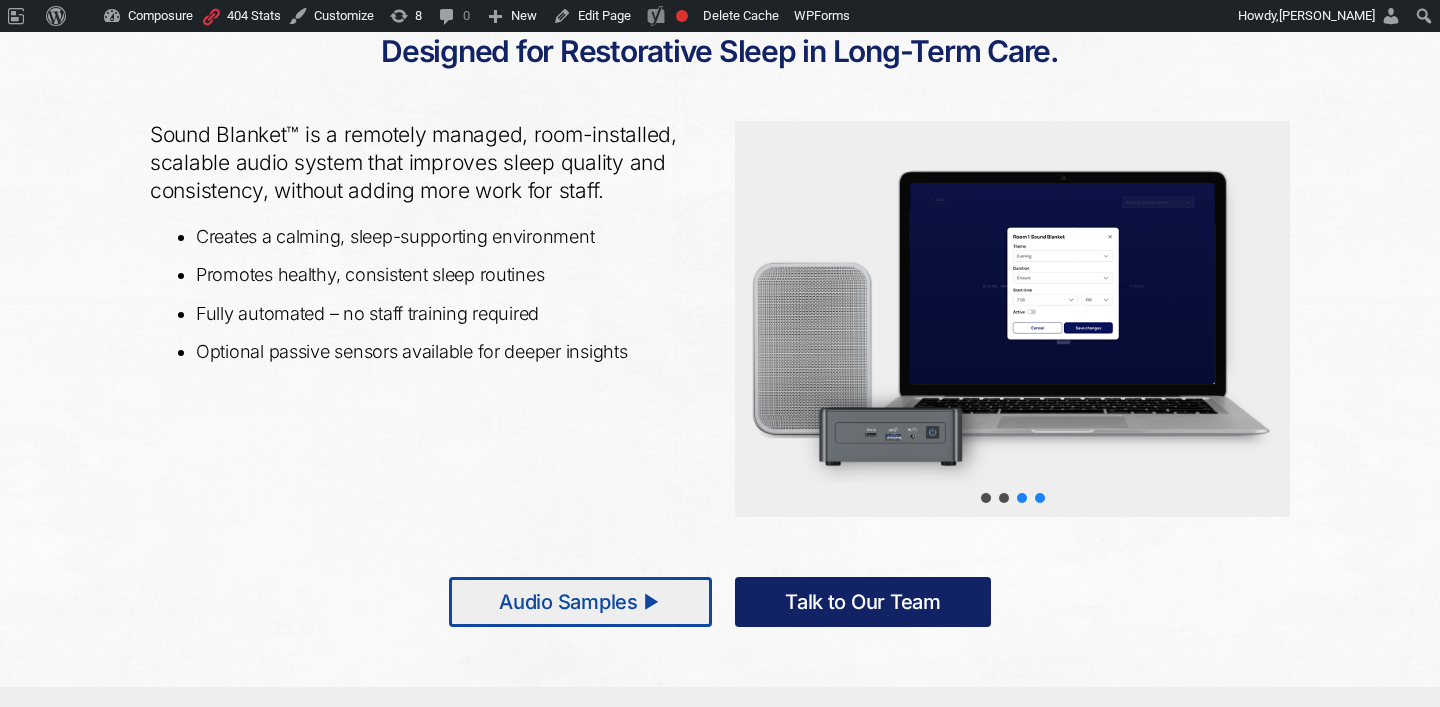 click at bounding box center (1040, 498) 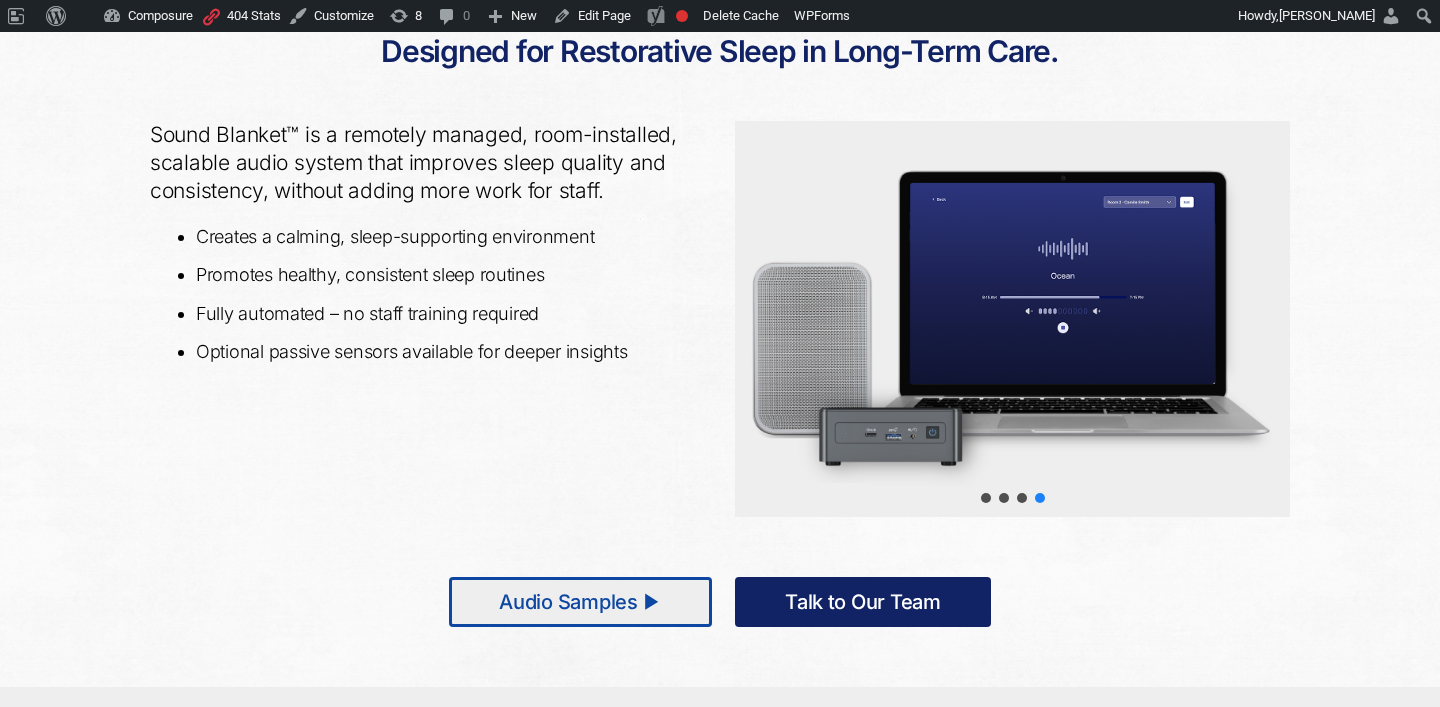 click on "Audio Samples ▶      Talk to Our Team" at bounding box center [720, 602] 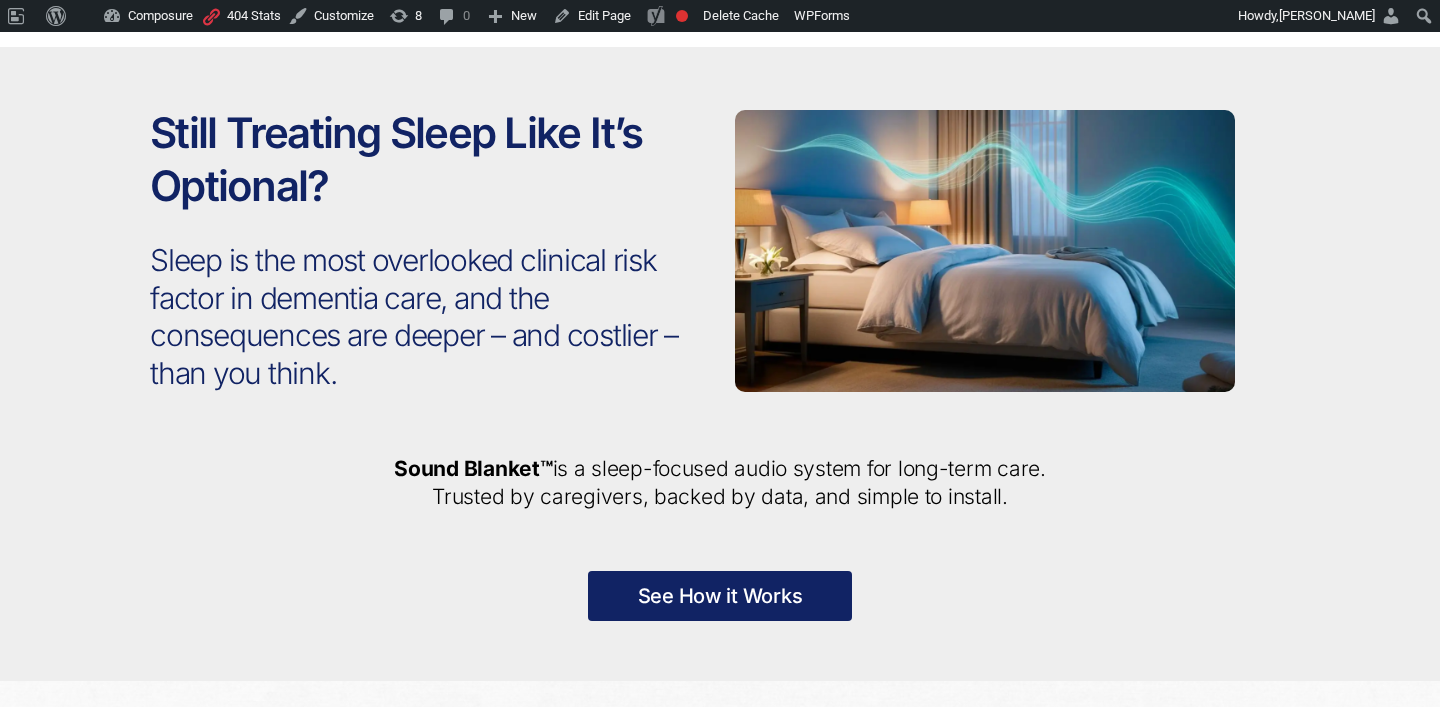 scroll, scrollTop: 88, scrollLeft: 0, axis: vertical 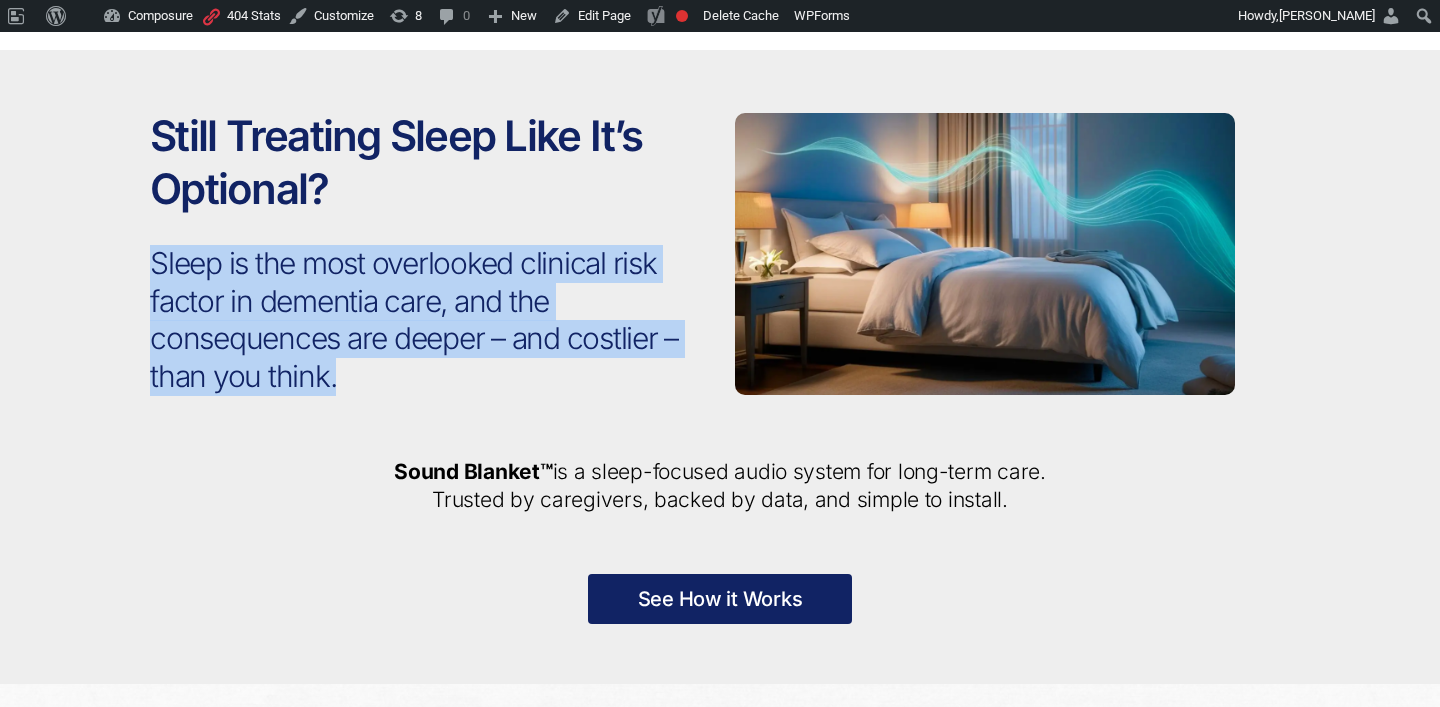 drag, startPoint x: 340, startPoint y: 383, endPoint x: 153, endPoint y: 260, distance: 223.82582 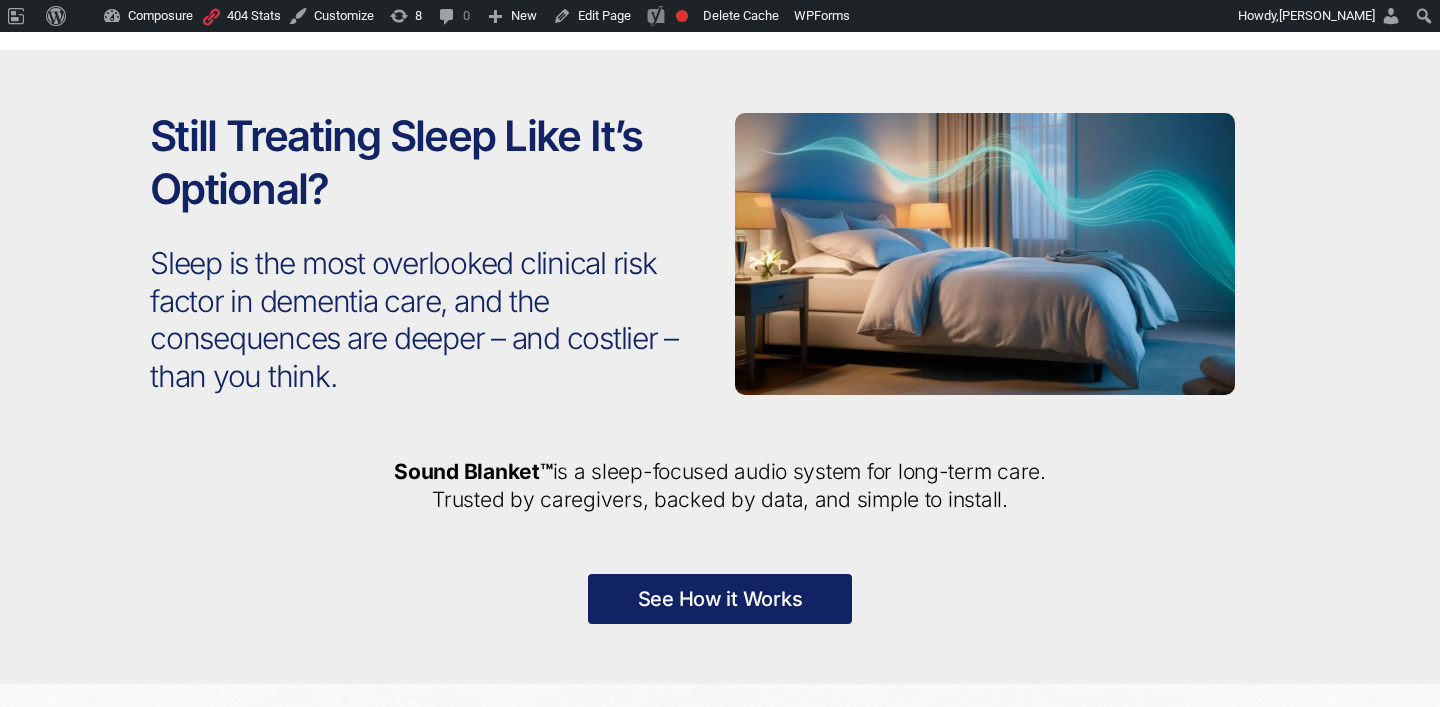 click on "Sleep is the most overlooked clinical risk factor in dementia care, and the consequences are deeper – and costlier – than you think." at bounding box center (414, 319) 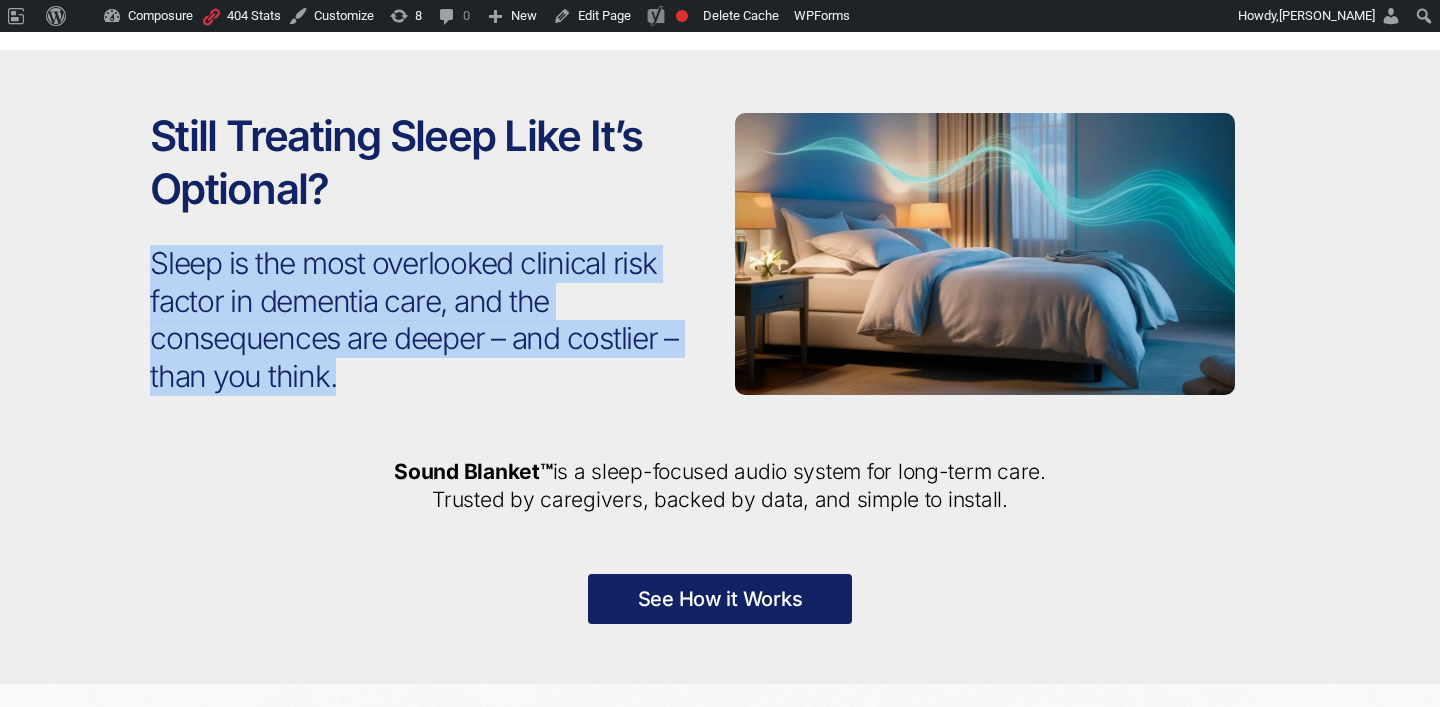 drag, startPoint x: 276, startPoint y: 300, endPoint x: 426, endPoint y: 388, distance: 173.90802 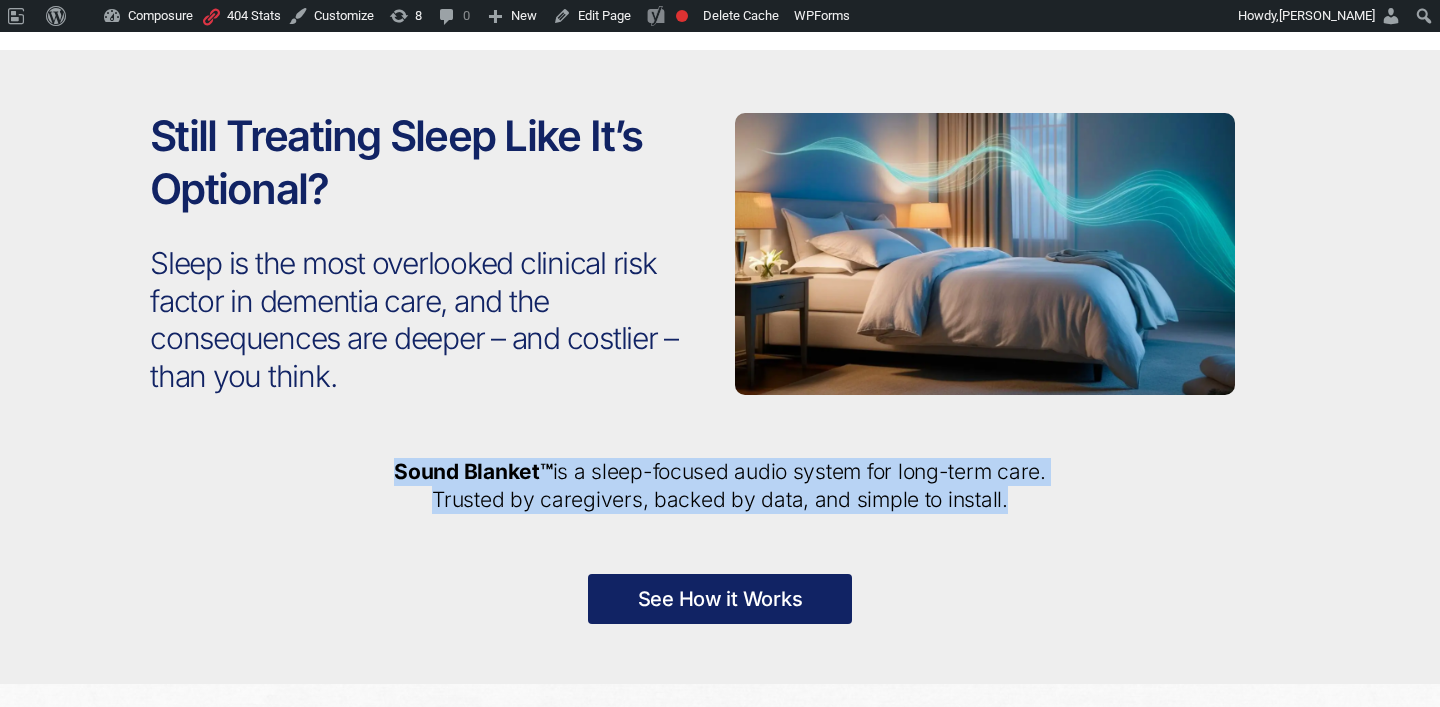drag, startPoint x: 396, startPoint y: 469, endPoint x: 962, endPoint y: 547, distance: 571.3493 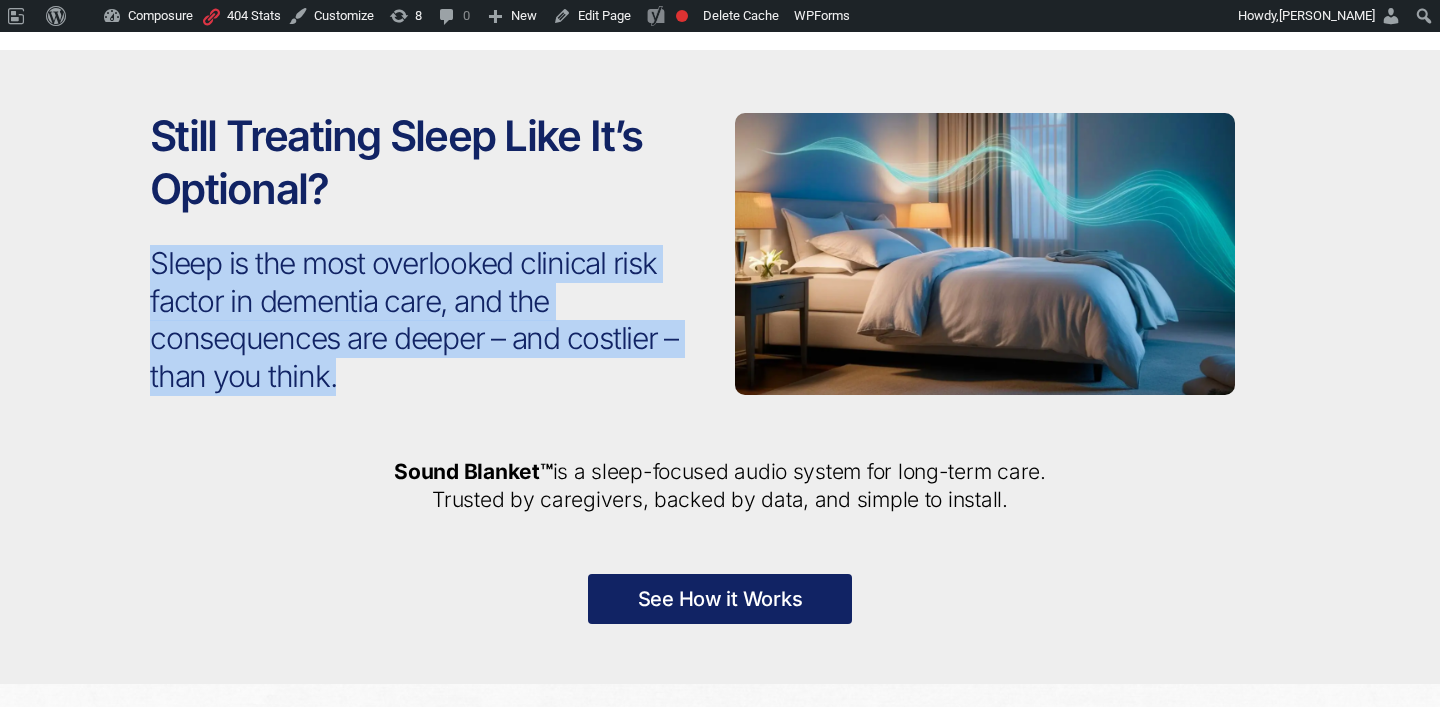 drag, startPoint x: 347, startPoint y: 376, endPoint x: 152, endPoint y: 269, distance: 222.42752 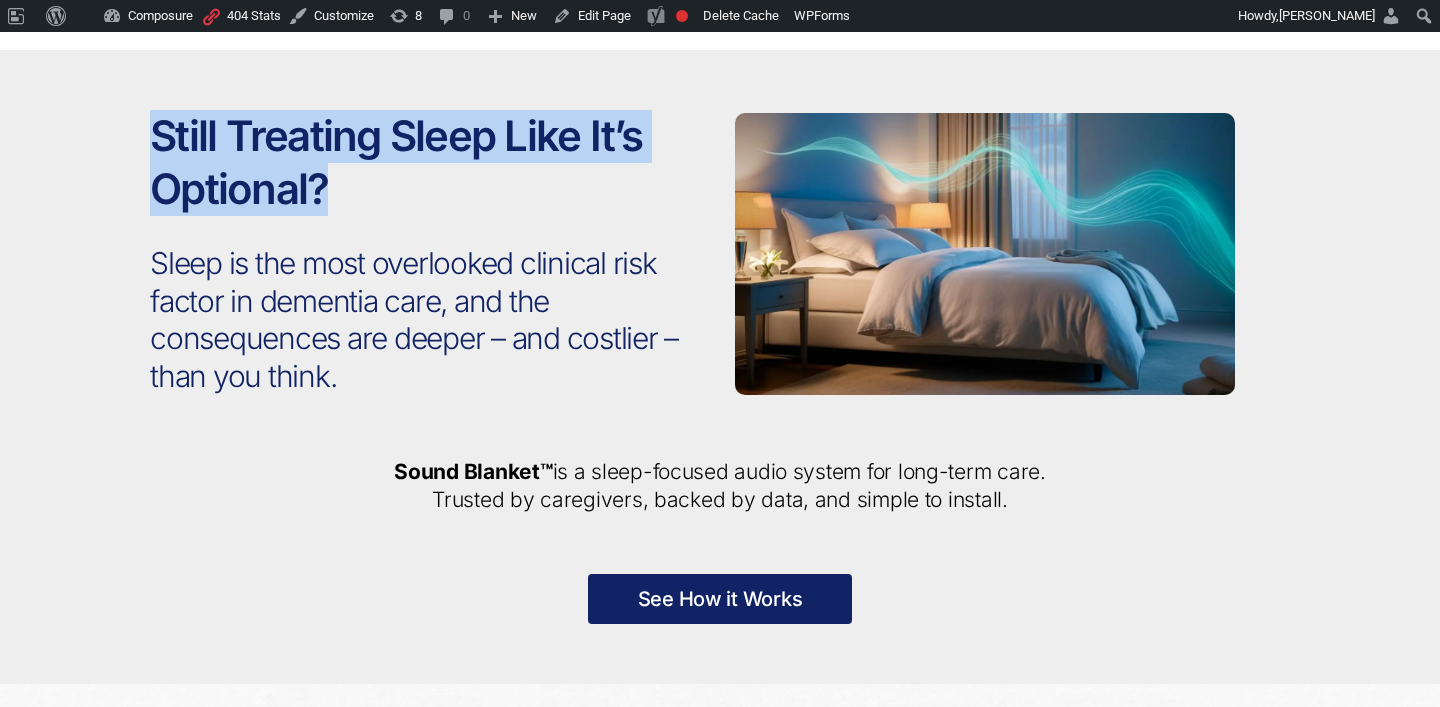 drag, startPoint x: 158, startPoint y: 129, endPoint x: 353, endPoint y: 190, distance: 204.31837 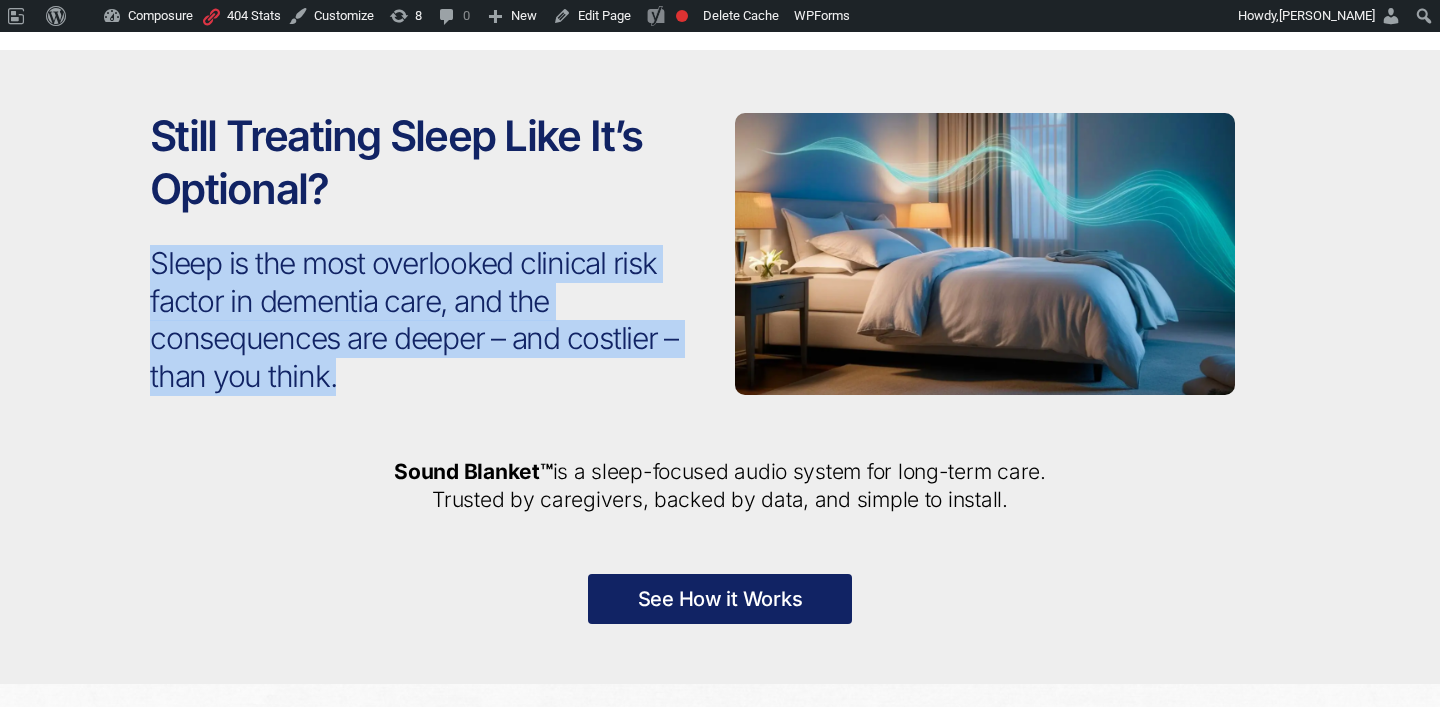 drag, startPoint x: 149, startPoint y: 259, endPoint x: 355, endPoint y: 412, distance: 256.6028 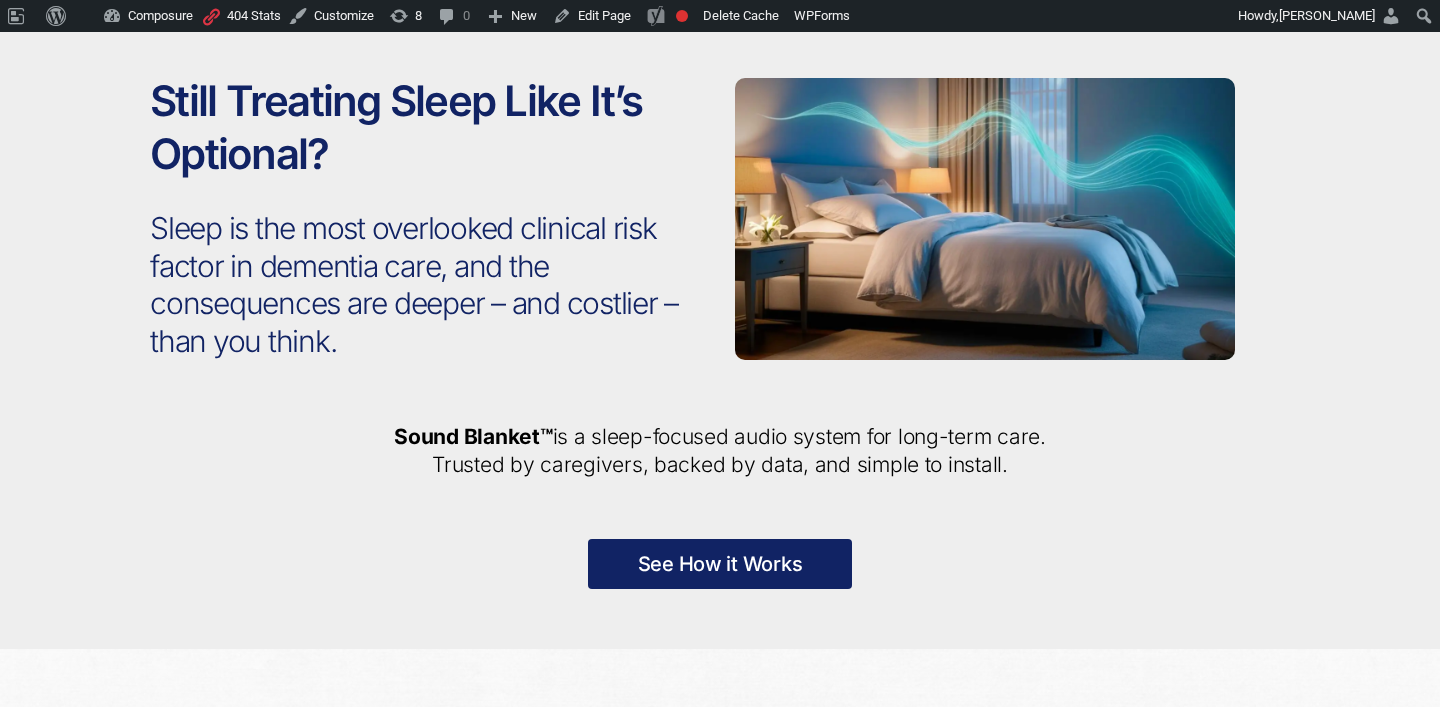 scroll, scrollTop: 0, scrollLeft: 0, axis: both 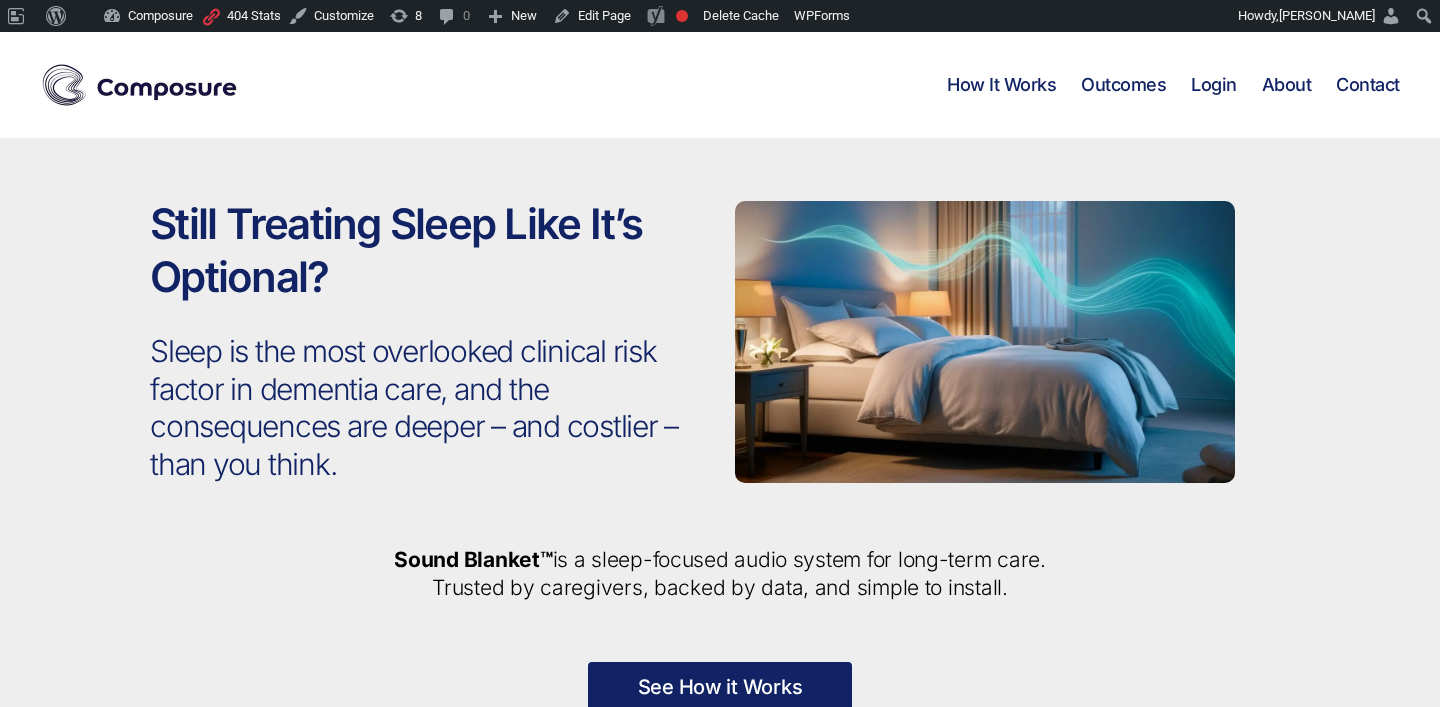 click on "Still Treating Sleep Like It’s Optional?
Sleep is the most overlooked clinical risk factor in dementia care, and the consequences are deeper – and costlier – than you think." at bounding box center (427, 342) 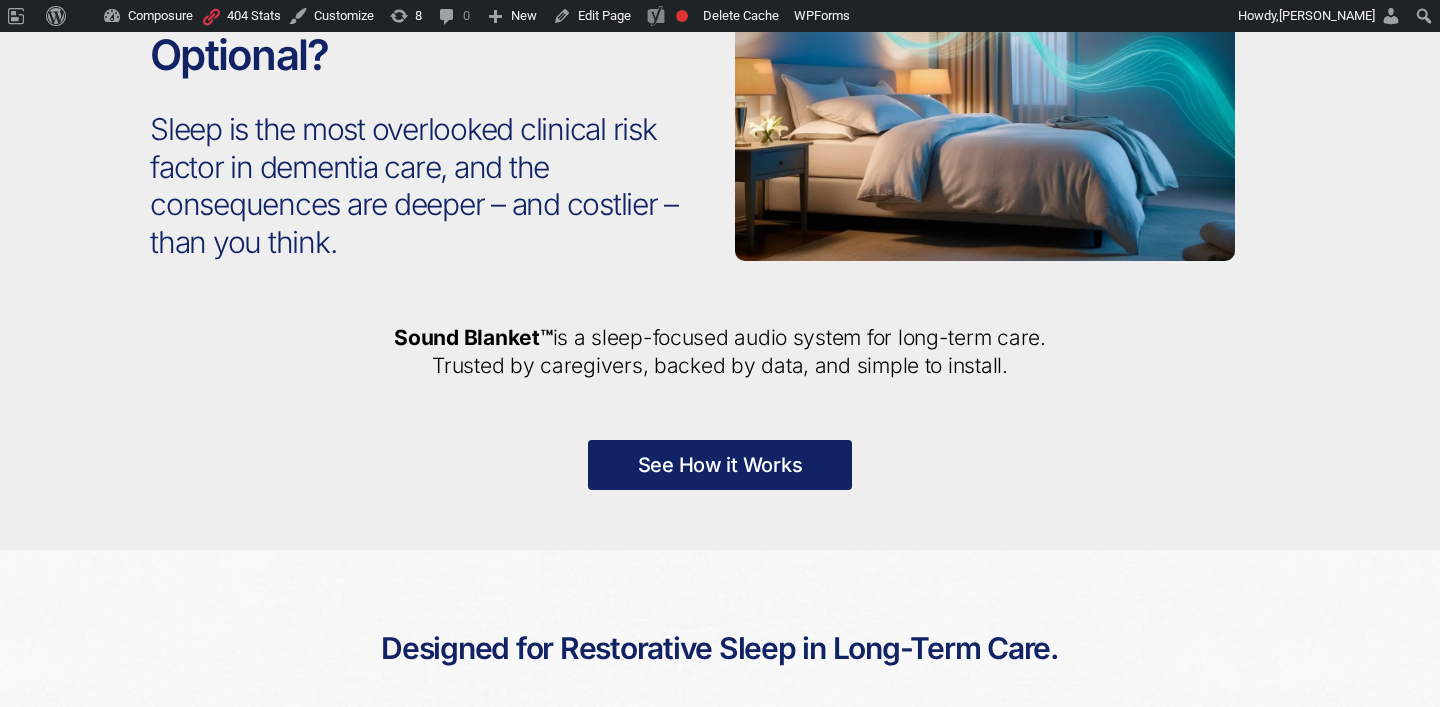 scroll, scrollTop: 81, scrollLeft: 0, axis: vertical 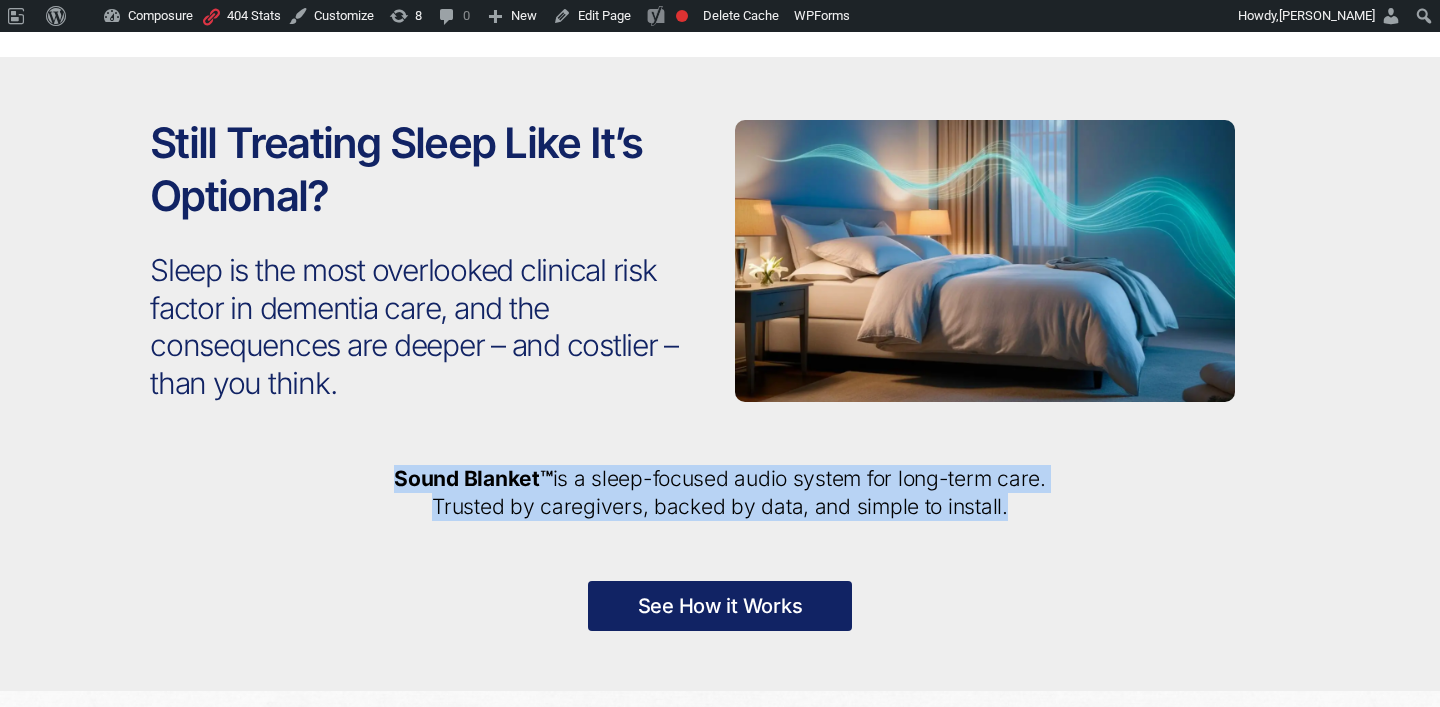 drag, startPoint x: 391, startPoint y: 471, endPoint x: 981, endPoint y: 525, distance: 592.466 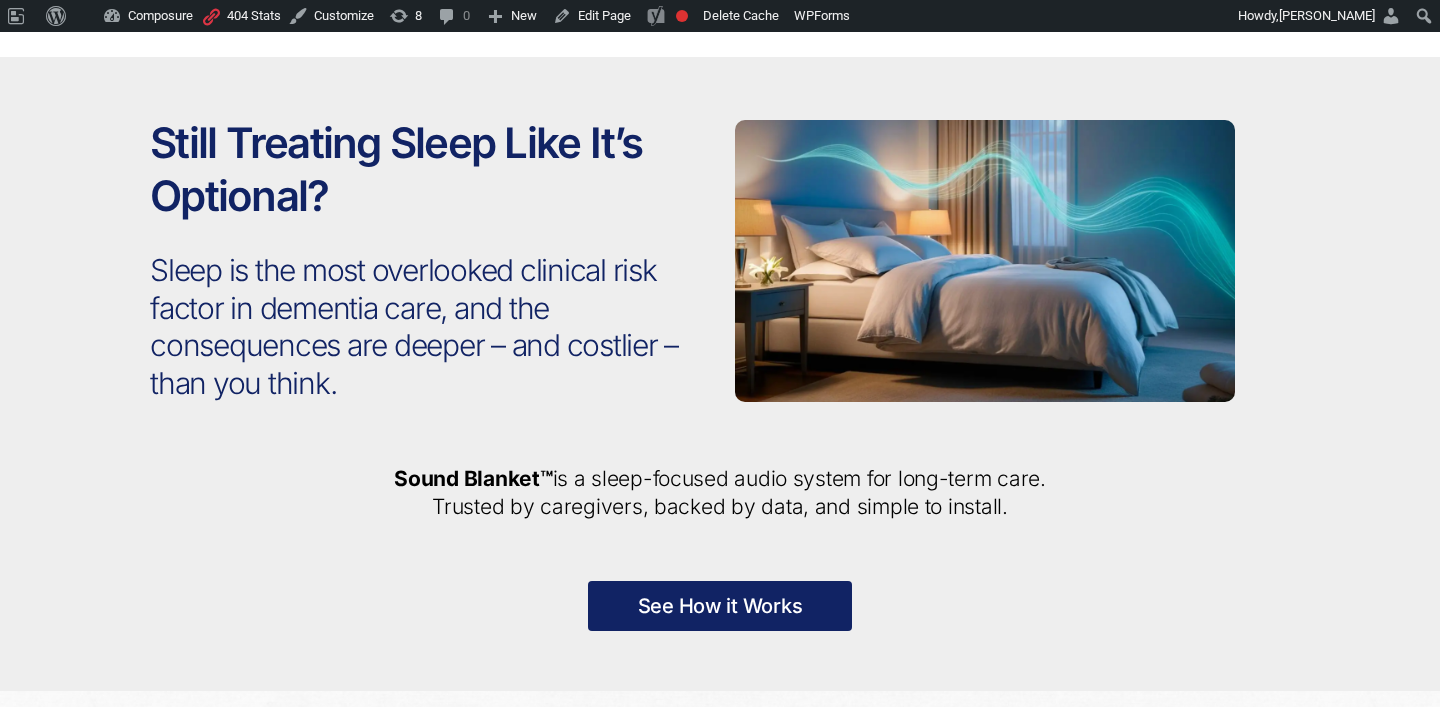 drag, startPoint x: 1019, startPoint y: 507, endPoint x: 385, endPoint y: 470, distance: 635.07874 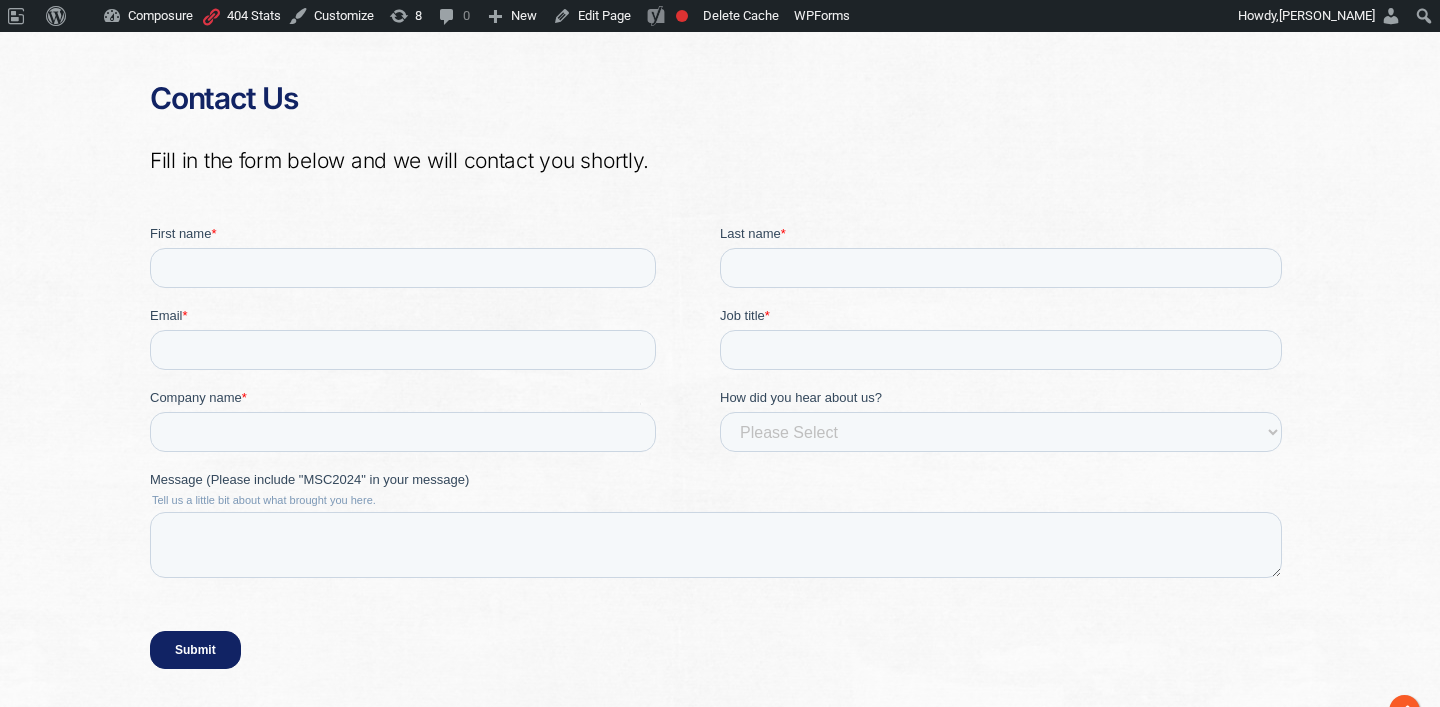 scroll, scrollTop: 4670, scrollLeft: 0, axis: vertical 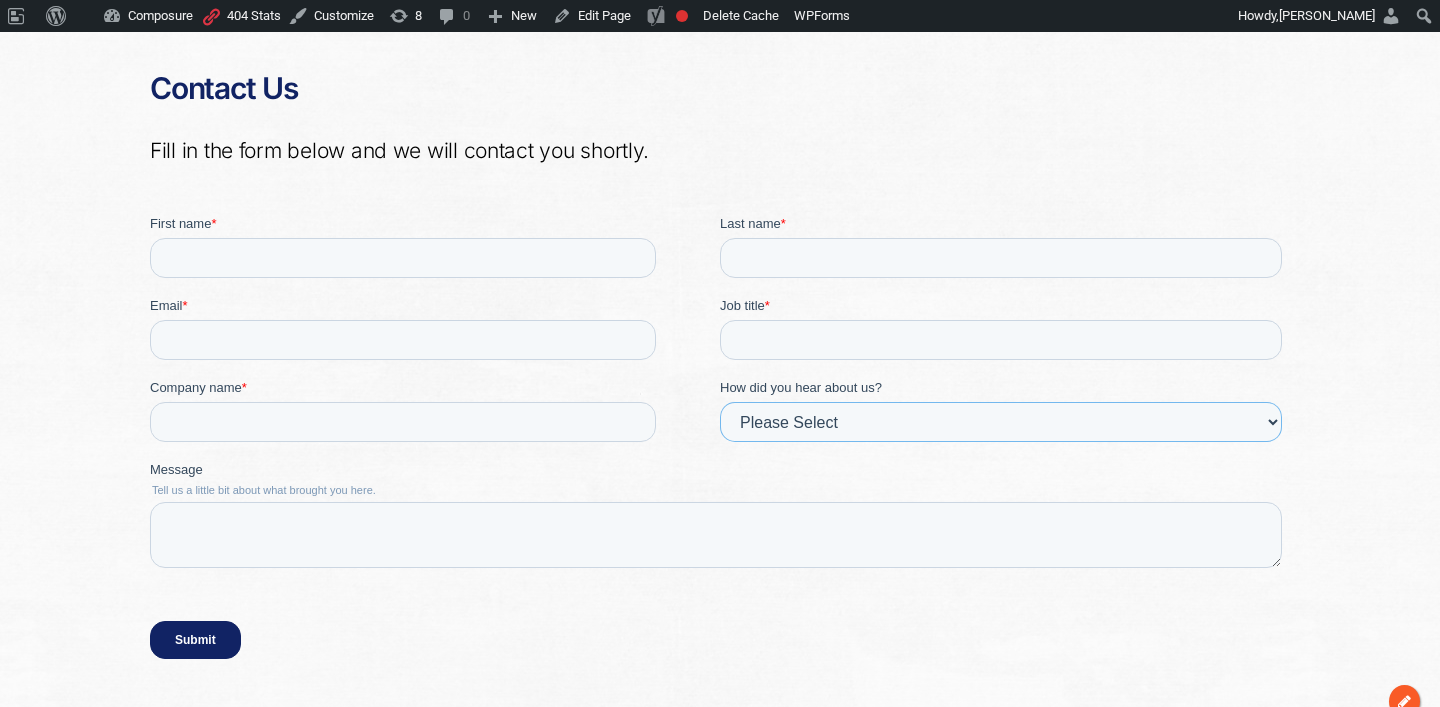 click on "Please Select Event, webinar or podcast Partner Referral Friend/colleague Internet Social Media" at bounding box center (1001, 422) 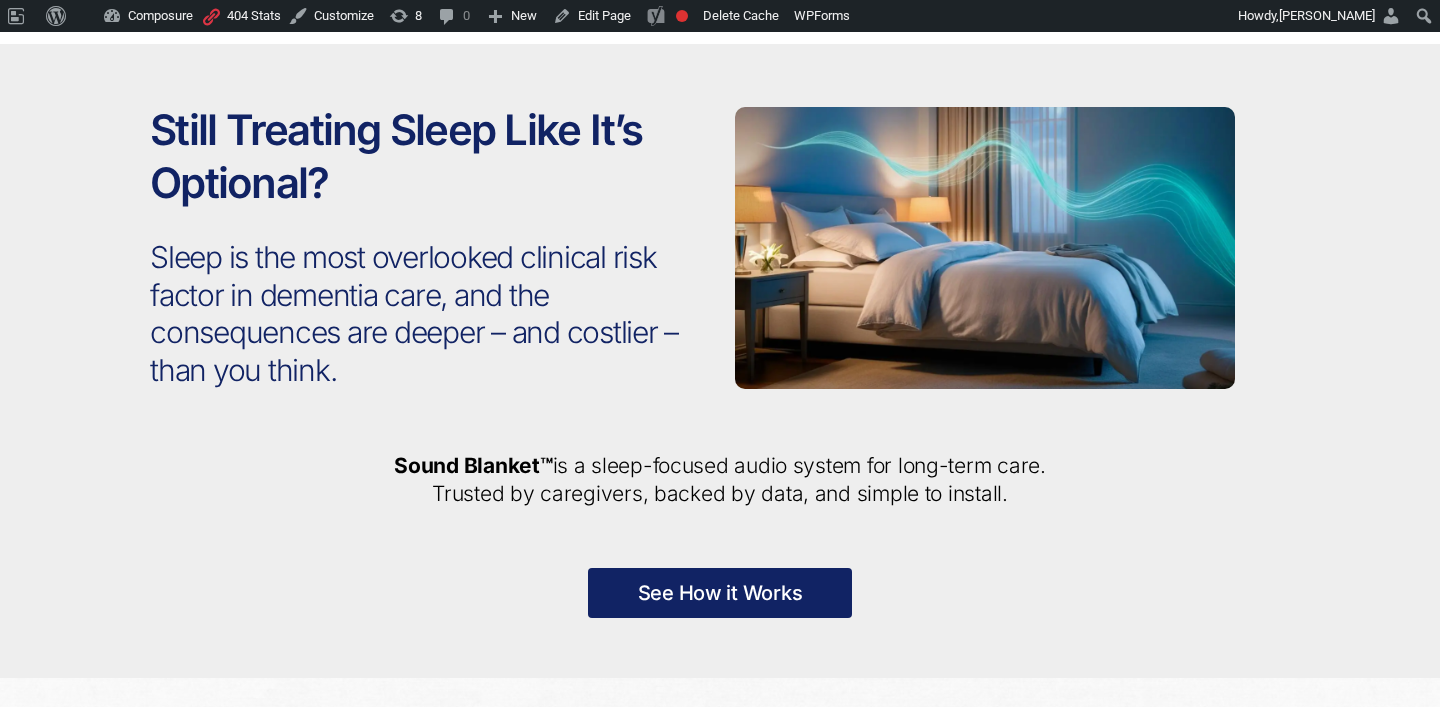 scroll, scrollTop: 95, scrollLeft: 0, axis: vertical 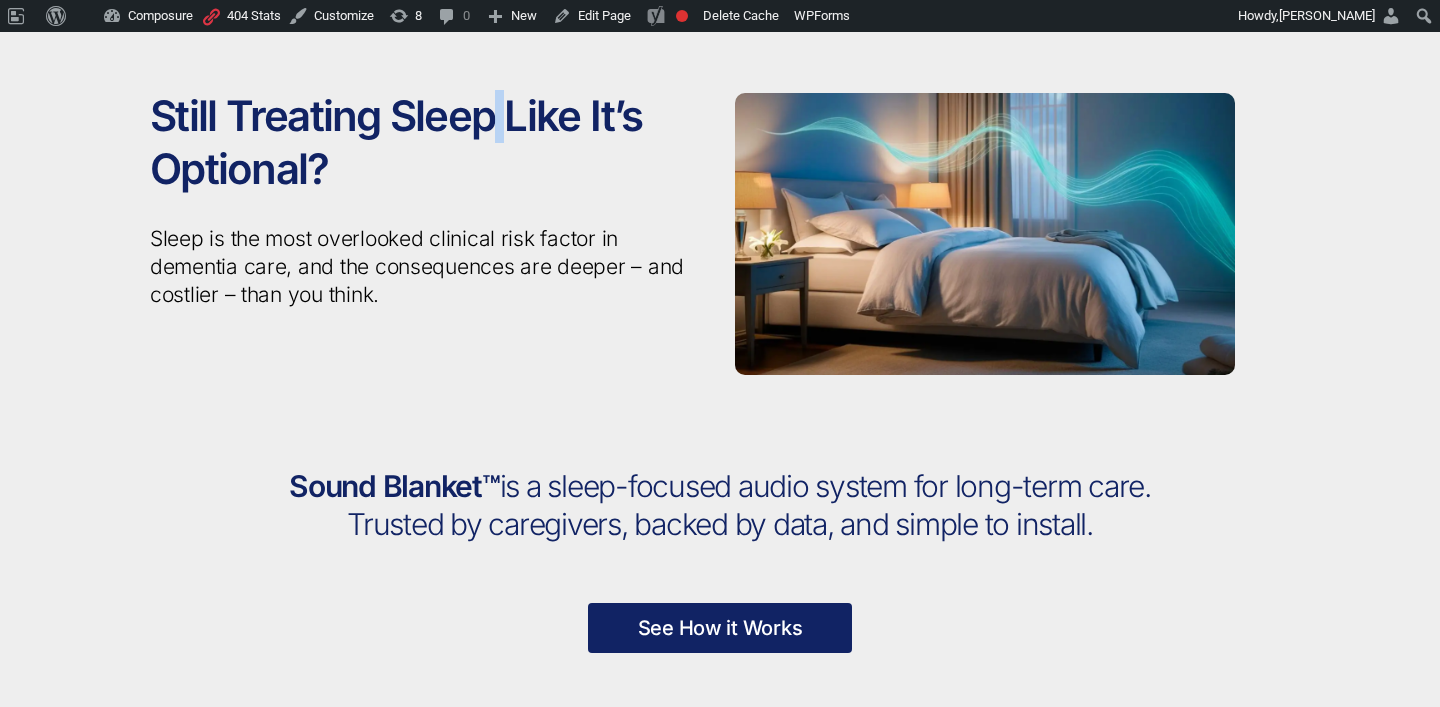 drag, startPoint x: 494, startPoint y: 120, endPoint x: 513, endPoint y: 118, distance: 19.104973 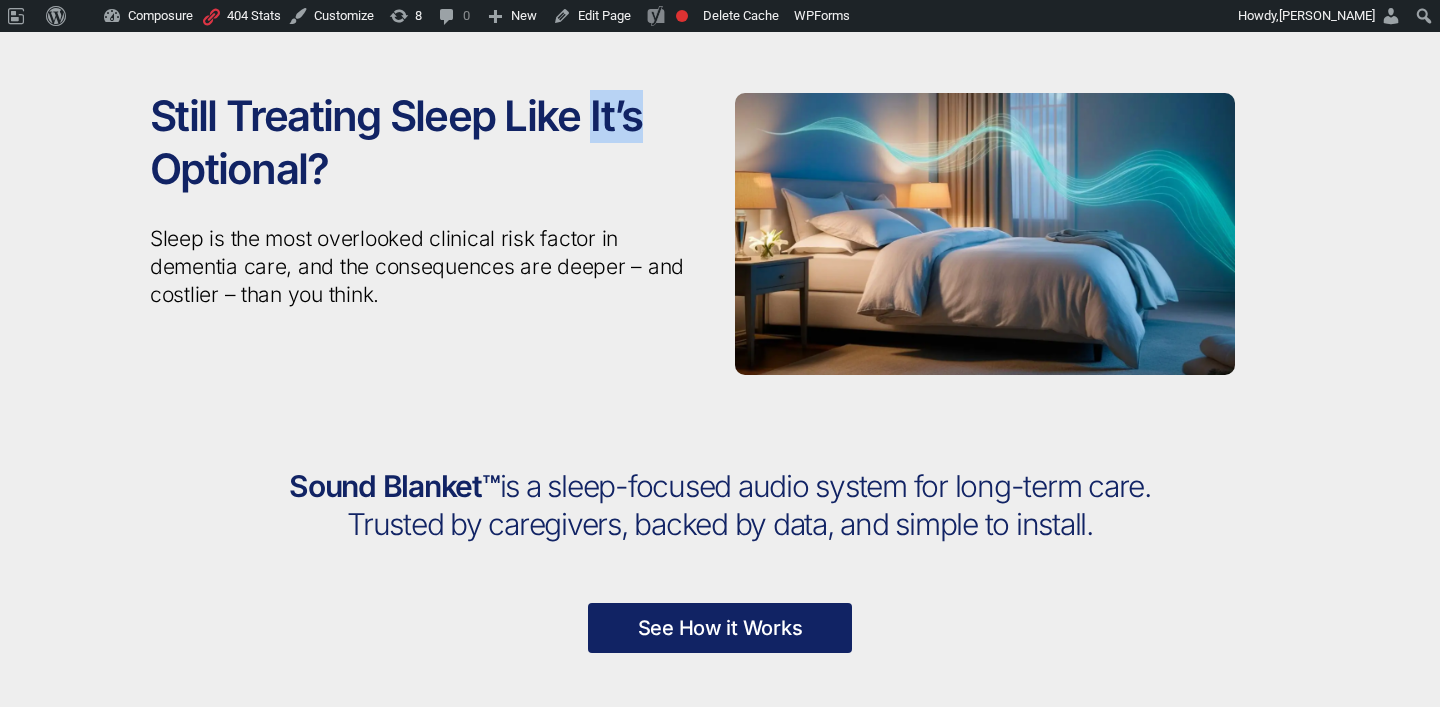 drag, startPoint x: 646, startPoint y: 120, endPoint x: 590, endPoint y: 128, distance: 56.568542 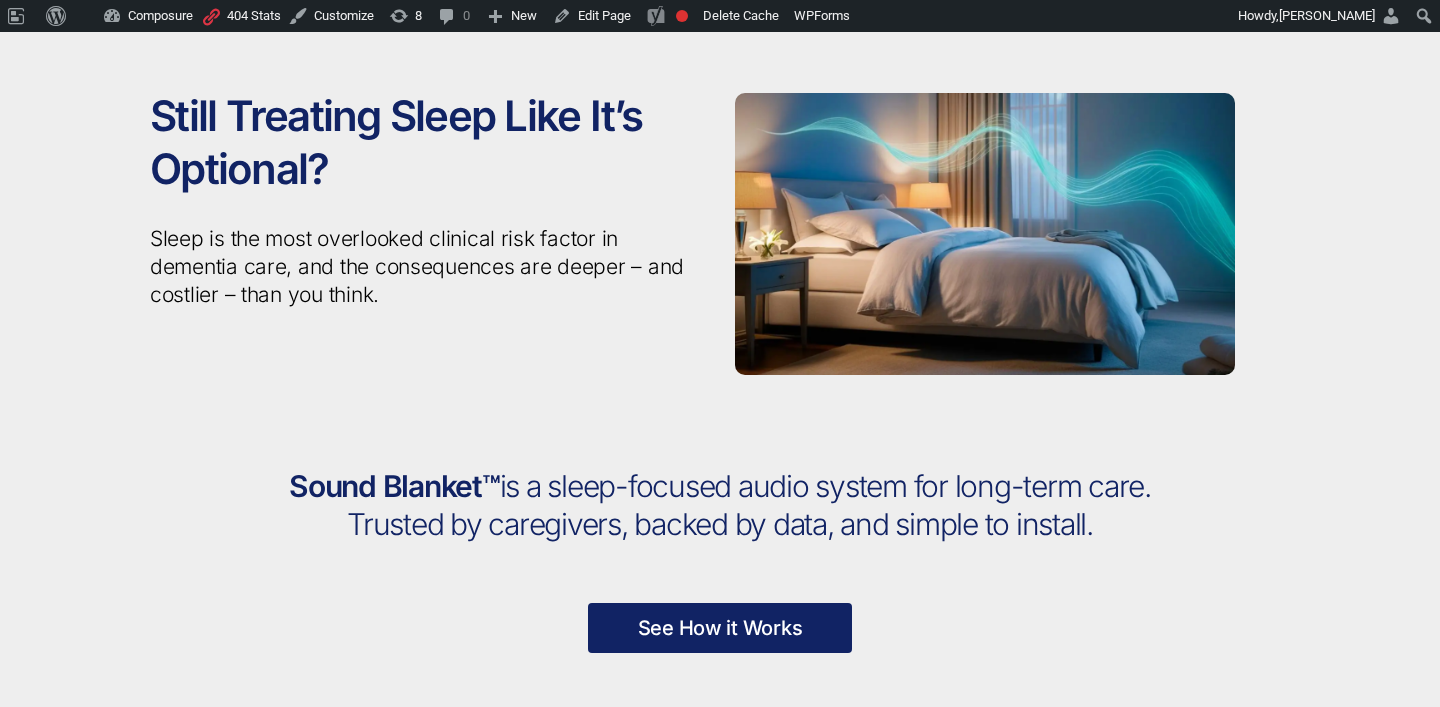 click on "Still Treating Sleep Like It’s Optional?" at bounding box center (427, 142) 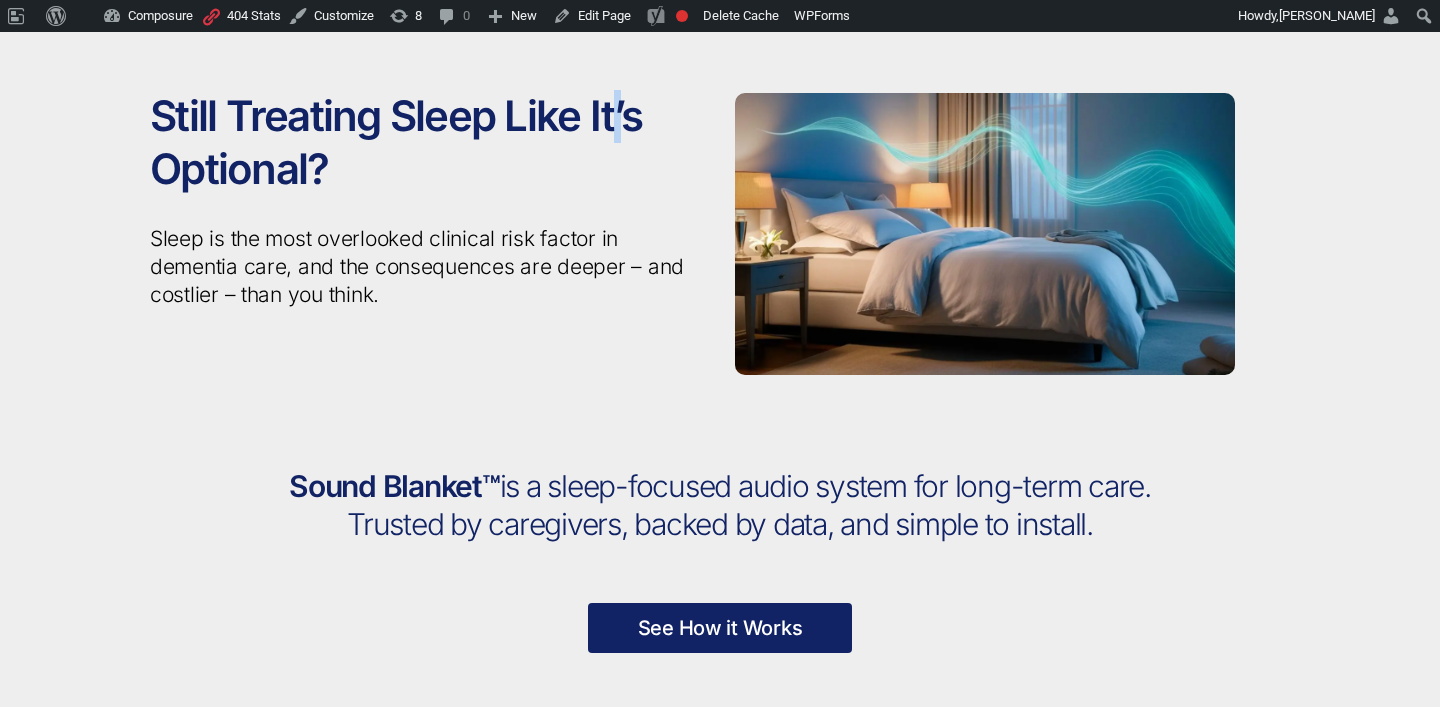 click on "Still Treating Sleep Like It’s Optional?" at bounding box center (427, 142) 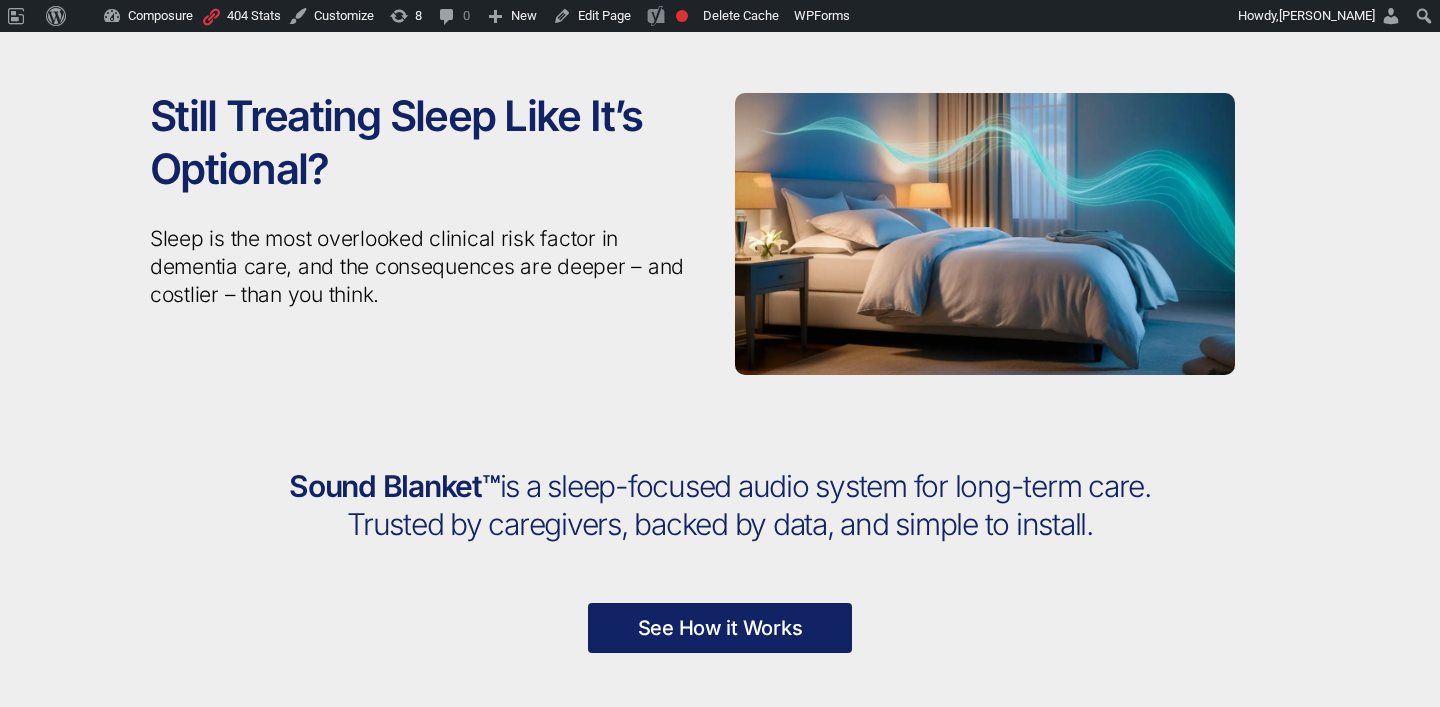 click on "Still Treating Sleep Like It’s Optional?" at bounding box center [427, 142] 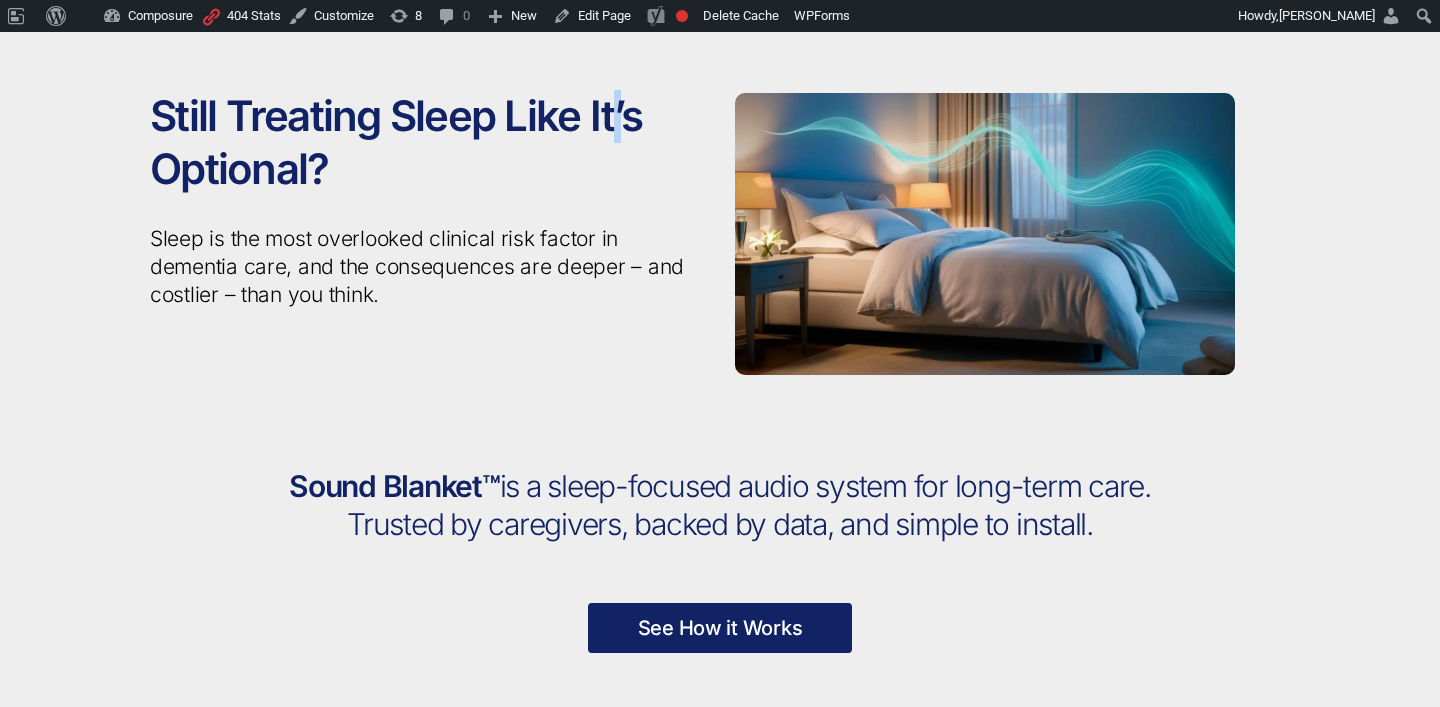 drag, startPoint x: 613, startPoint y: 120, endPoint x: 625, endPoint y: 118, distance: 12.165525 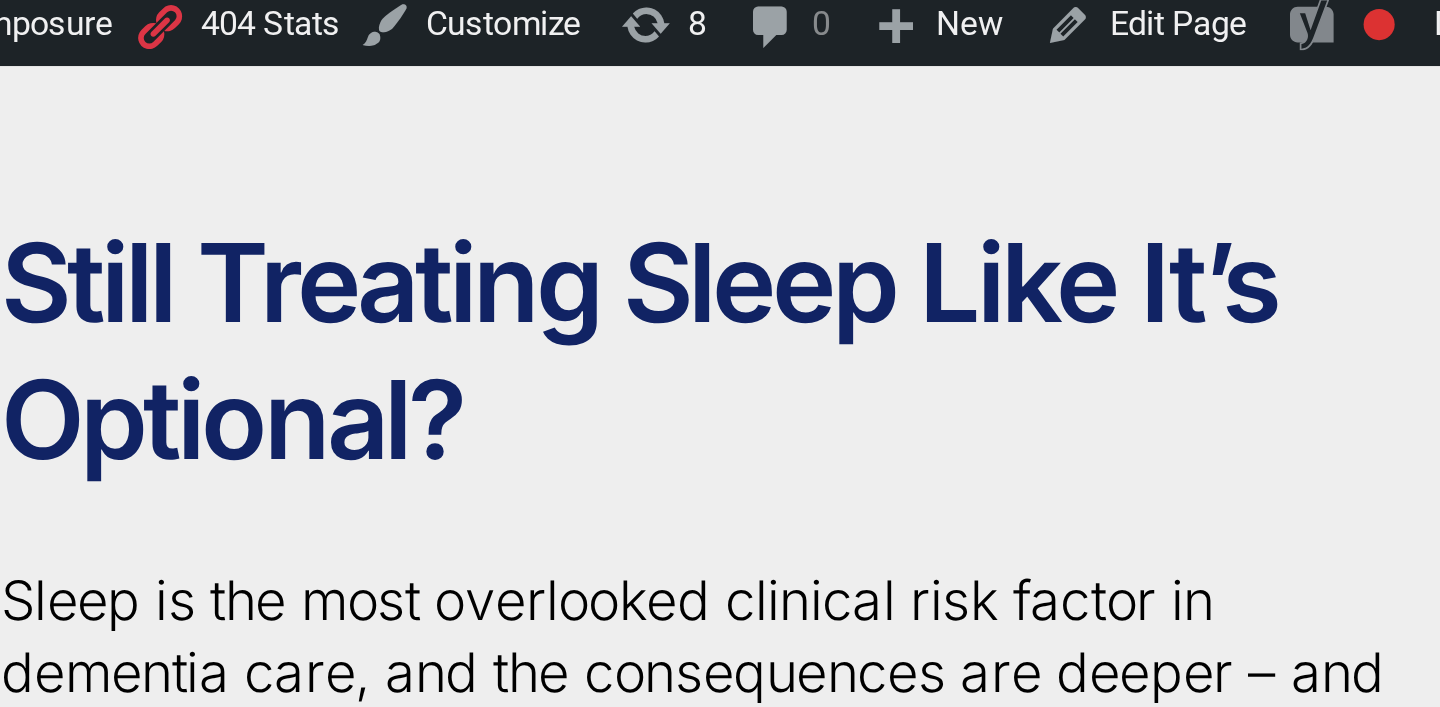 scroll, scrollTop: 21, scrollLeft: 0, axis: vertical 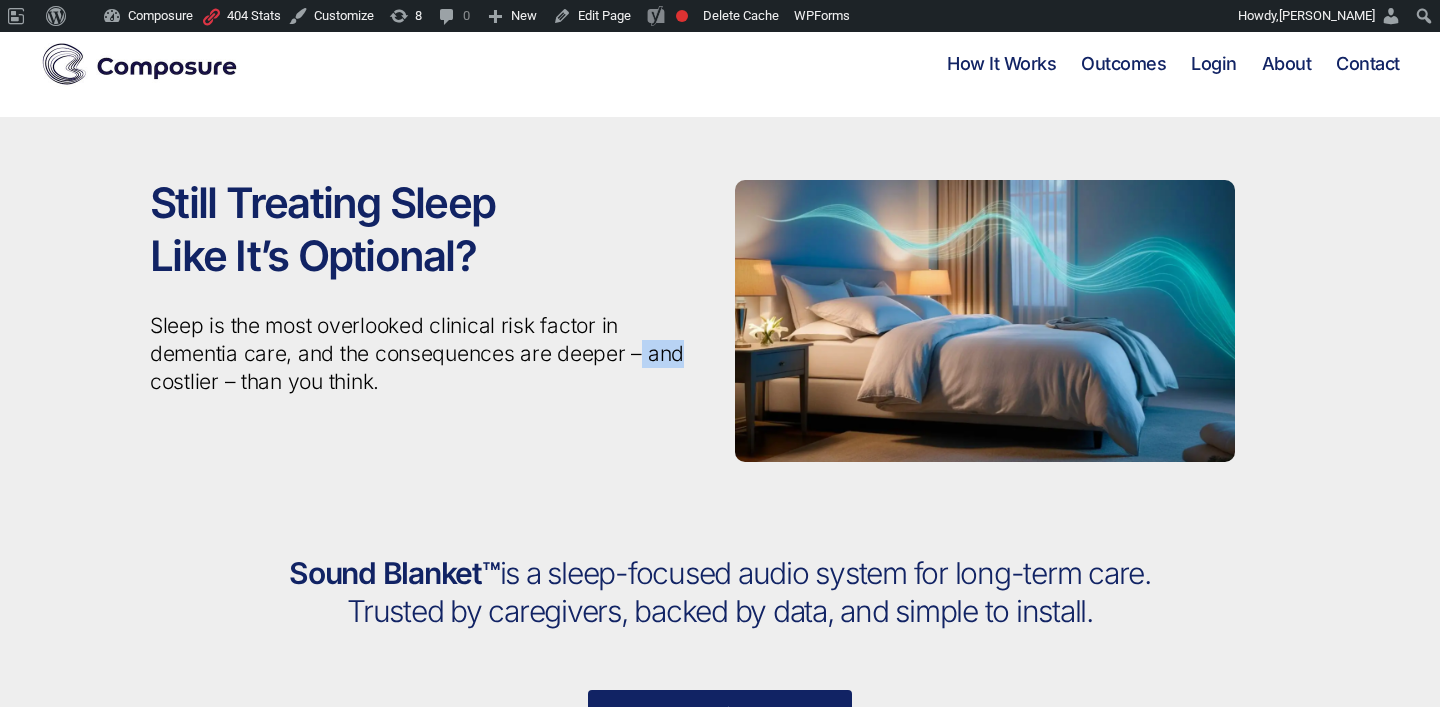 drag, startPoint x: 636, startPoint y: 355, endPoint x: 688, endPoint y: 351, distance: 52.153618 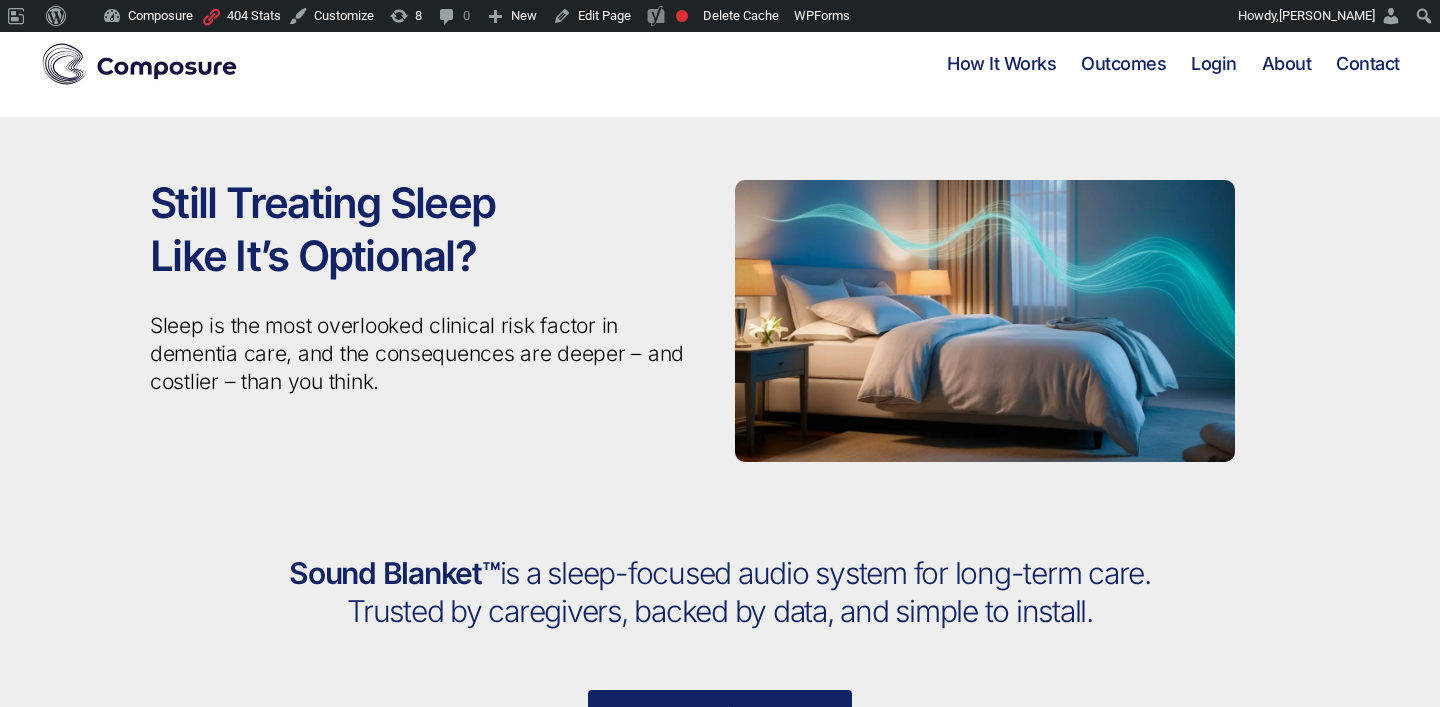 click on "Sleep is the most overlooked clinical risk factor in dementia care, and the consequences are deeper – and costlier – than you think." at bounding box center (427, 354) 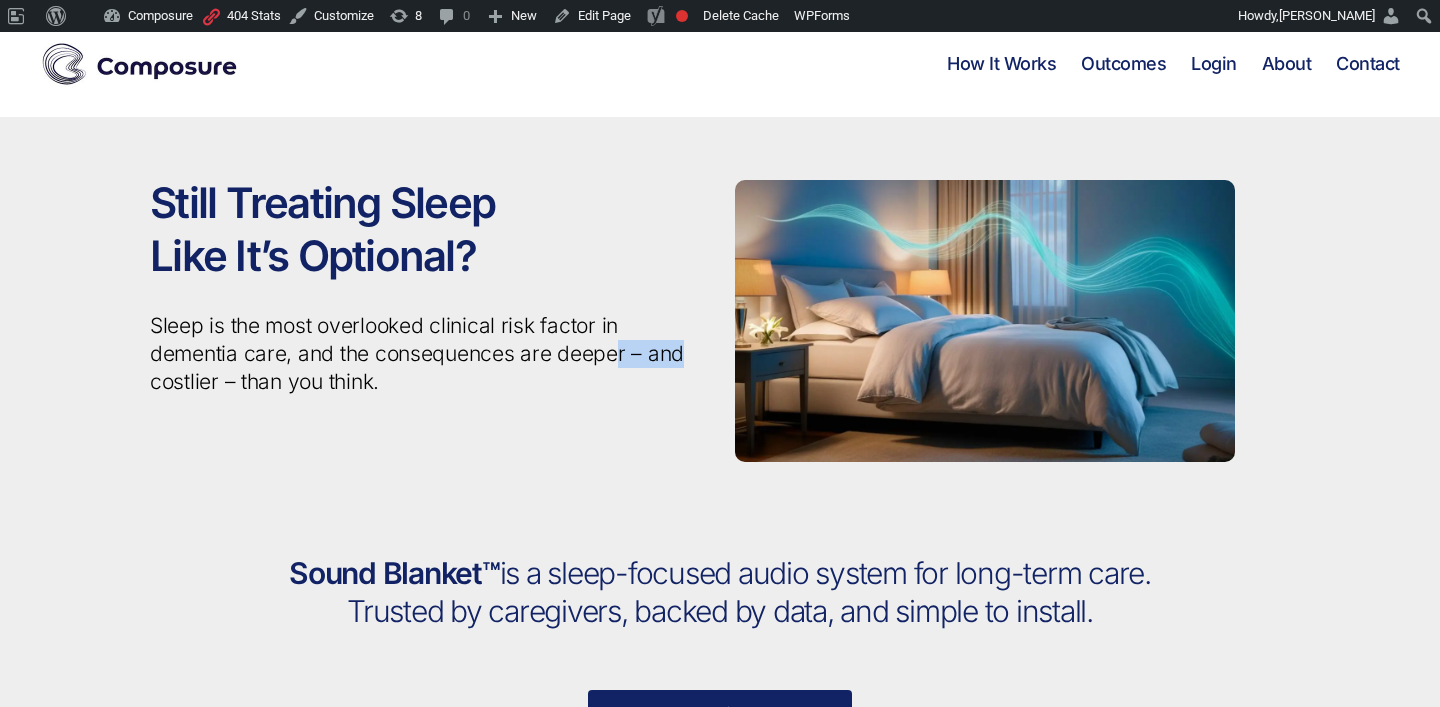 drag, startPoint x: 619, startPoint y: 351, endPoint x: 684, endPoint y: 352, distance: 65.00769 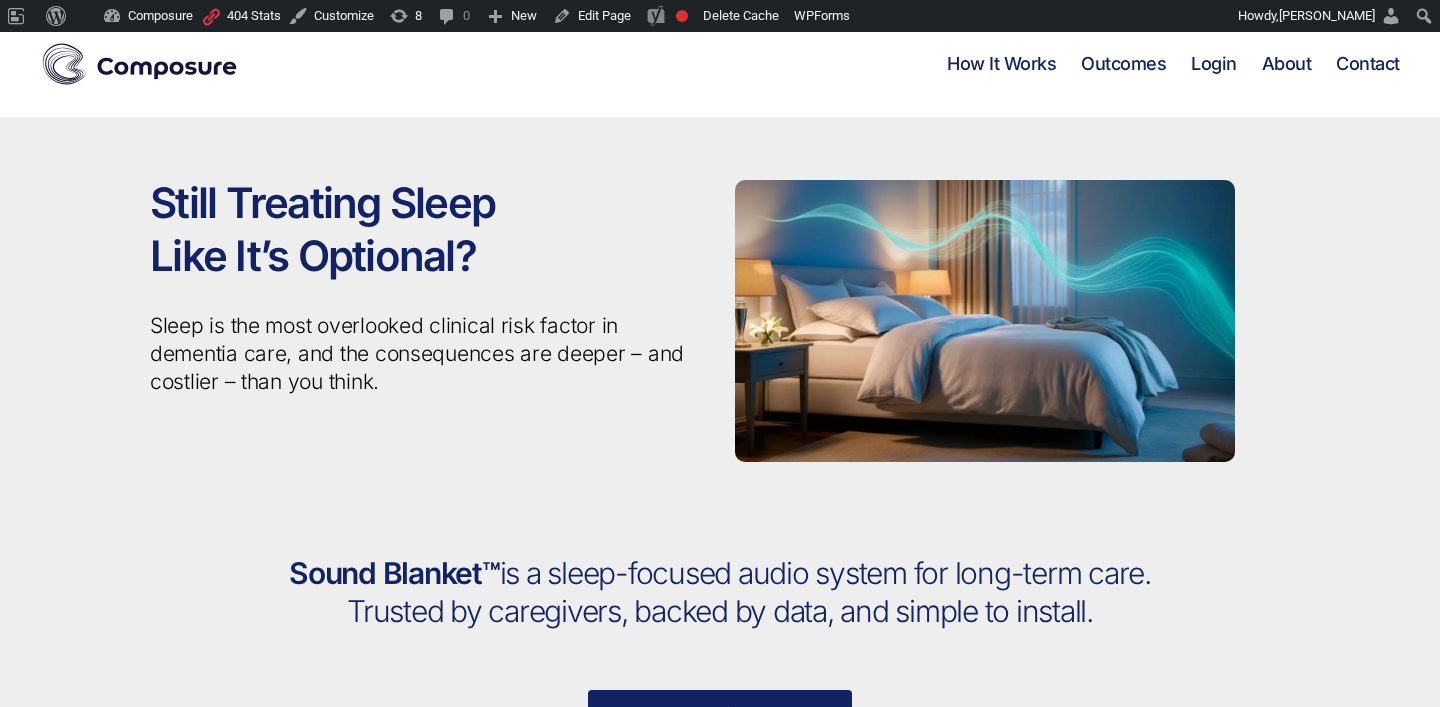 click on "Sleep is the most overlooked clinical risk factor in dementia care, and the consequences are deeper – and costlier – than you think." at bounding box center [427, 354] 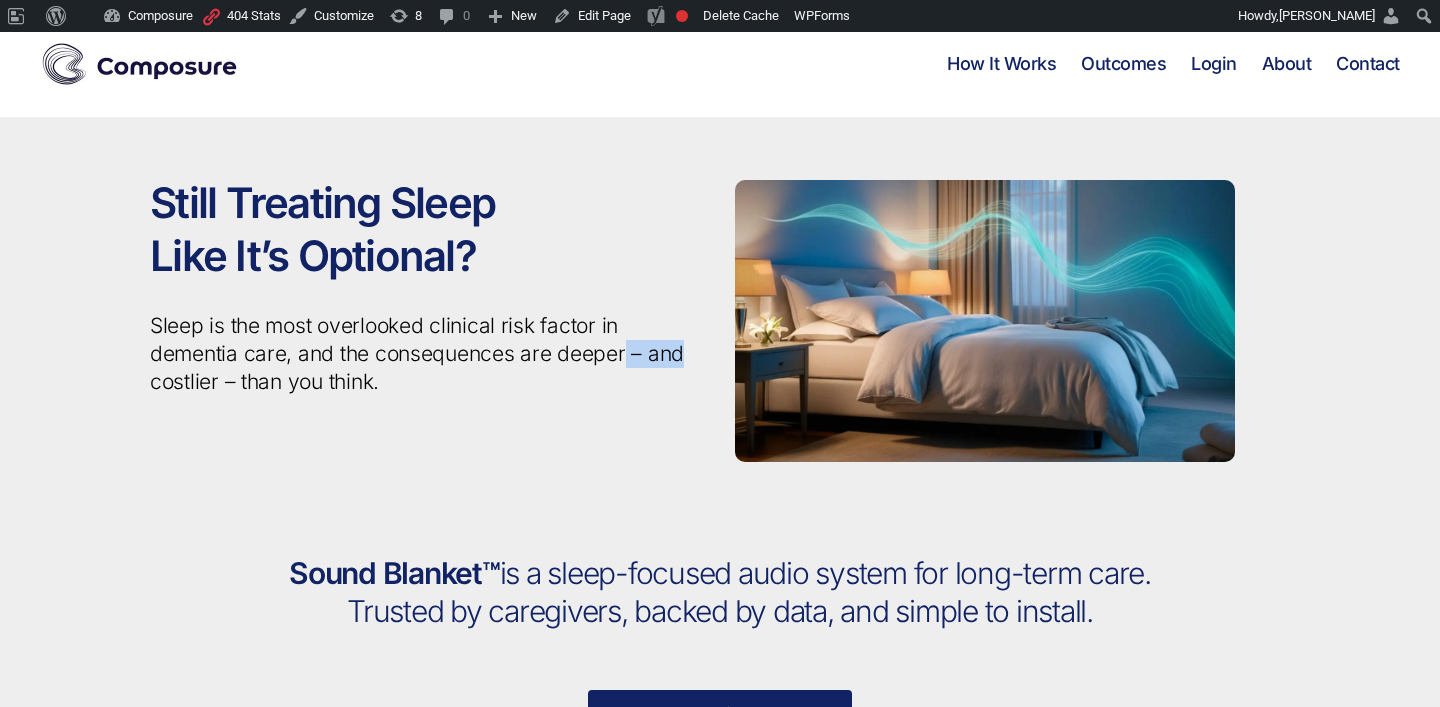 drag, startPoint x: 622, startPoint y: 354, endPoint x: 688, endPoint y: 354, distance: 66 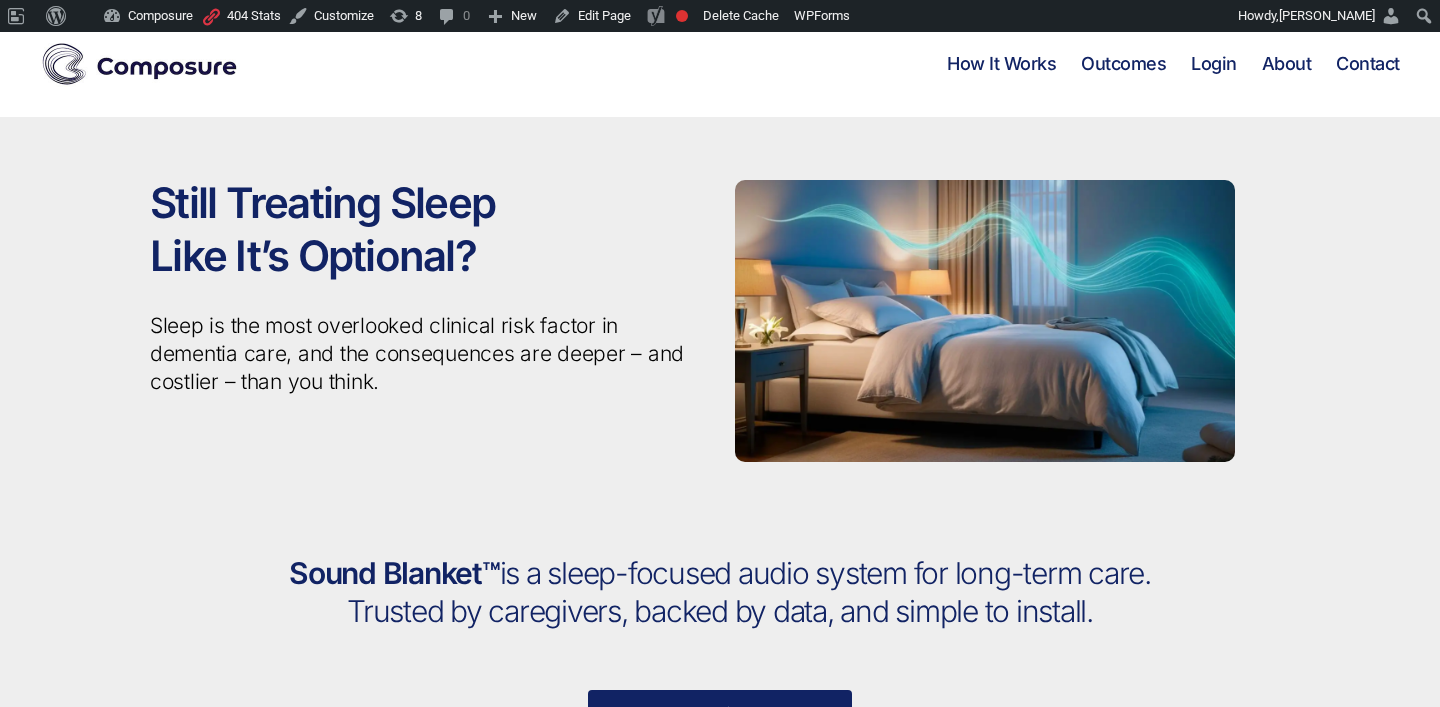 click on "Still Treating Sleep  Like It’s Optional?
Sleep is the most overlooked clinical risk factor in dementia care, and the consequences are deeper – and costlier – than you think." at bounding box center [427, 321] 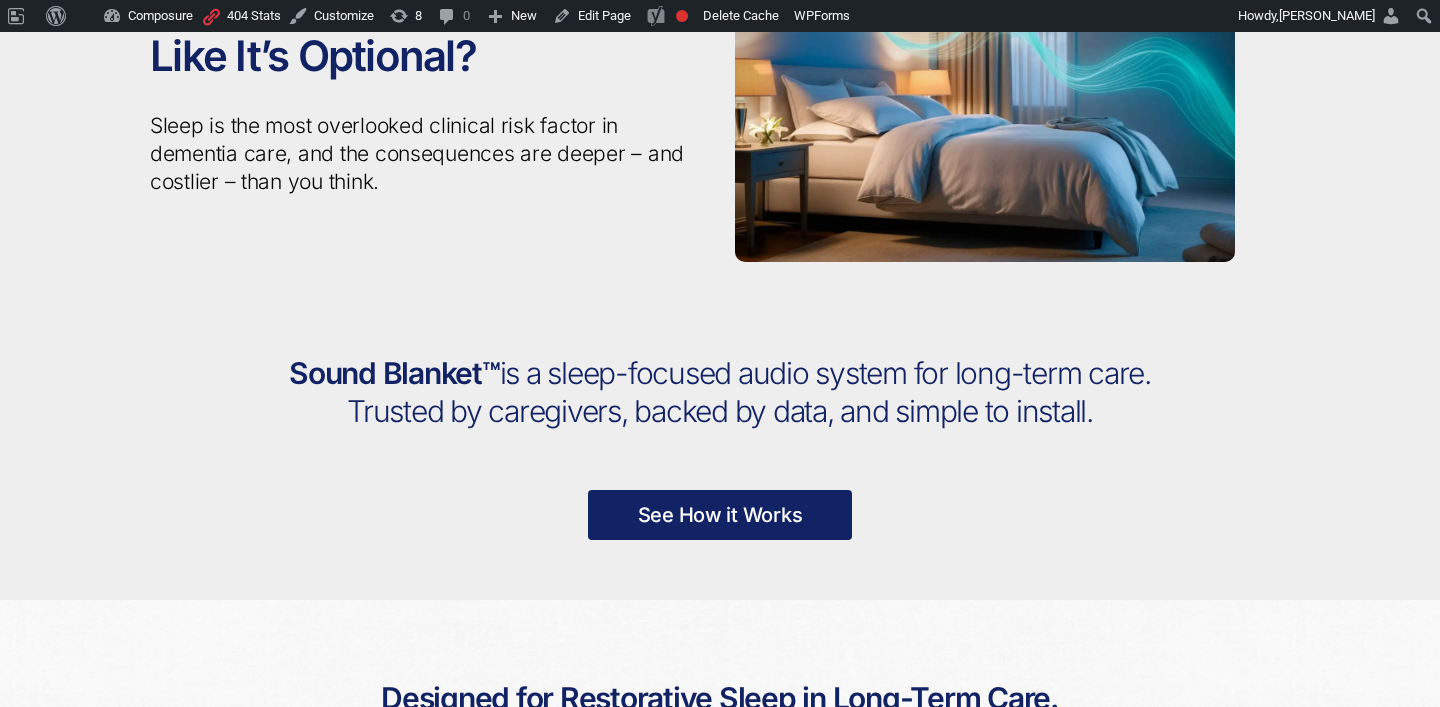scroll, scrollTop: 0, scrollLeft: 0, axis: both 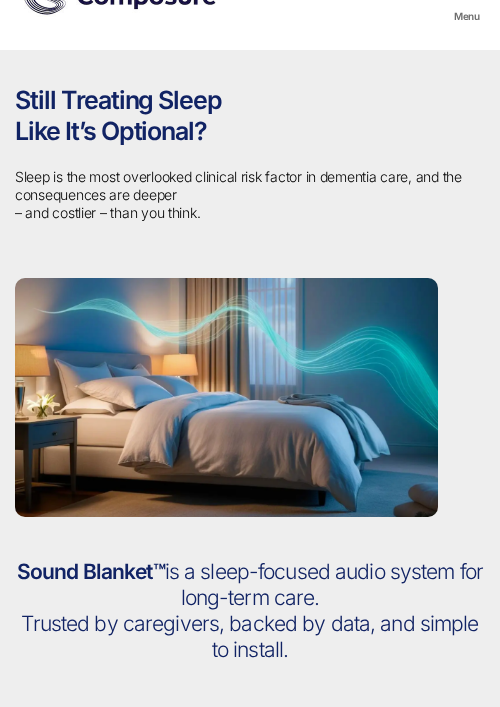 click on "Sleep is the most overlooked clinical risk factor in dementia care, and the consequences are deeper  – and costlier – than you think." at bounding box center [250, 195] 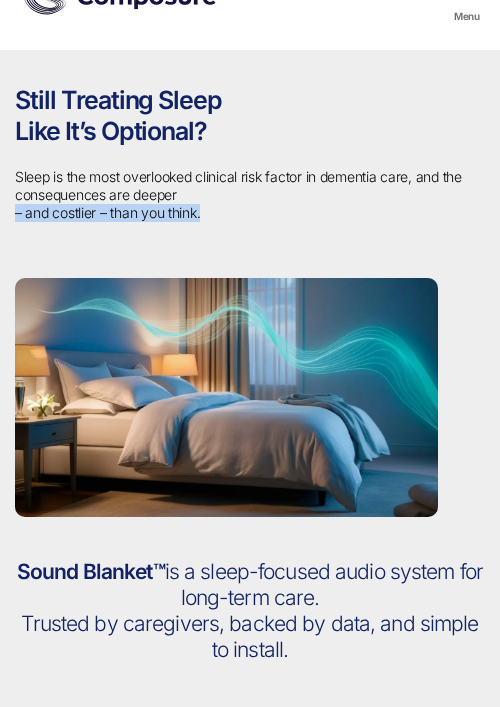 drag, startPoint x: 15, startPoint y: 213, endPoint x: 223, endPoint y: 213, distance: 208 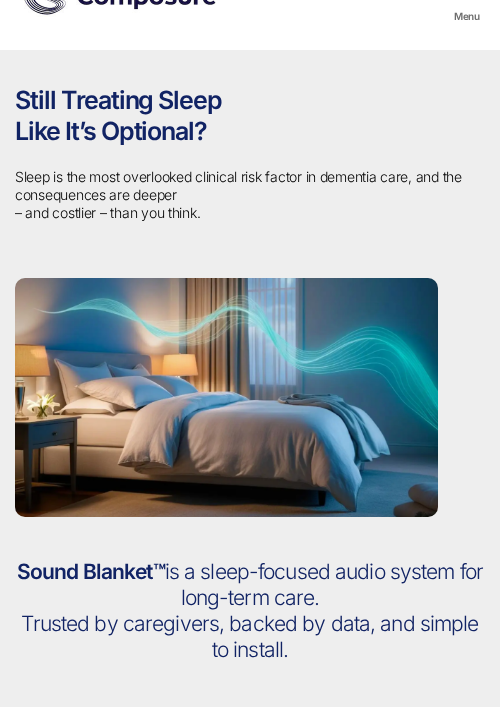 click on "Sleep is the most overlooked clinical risk factor in dementia care, and the consequences are deeper  – and costlier – than you think." at bounding box center (250, 195) 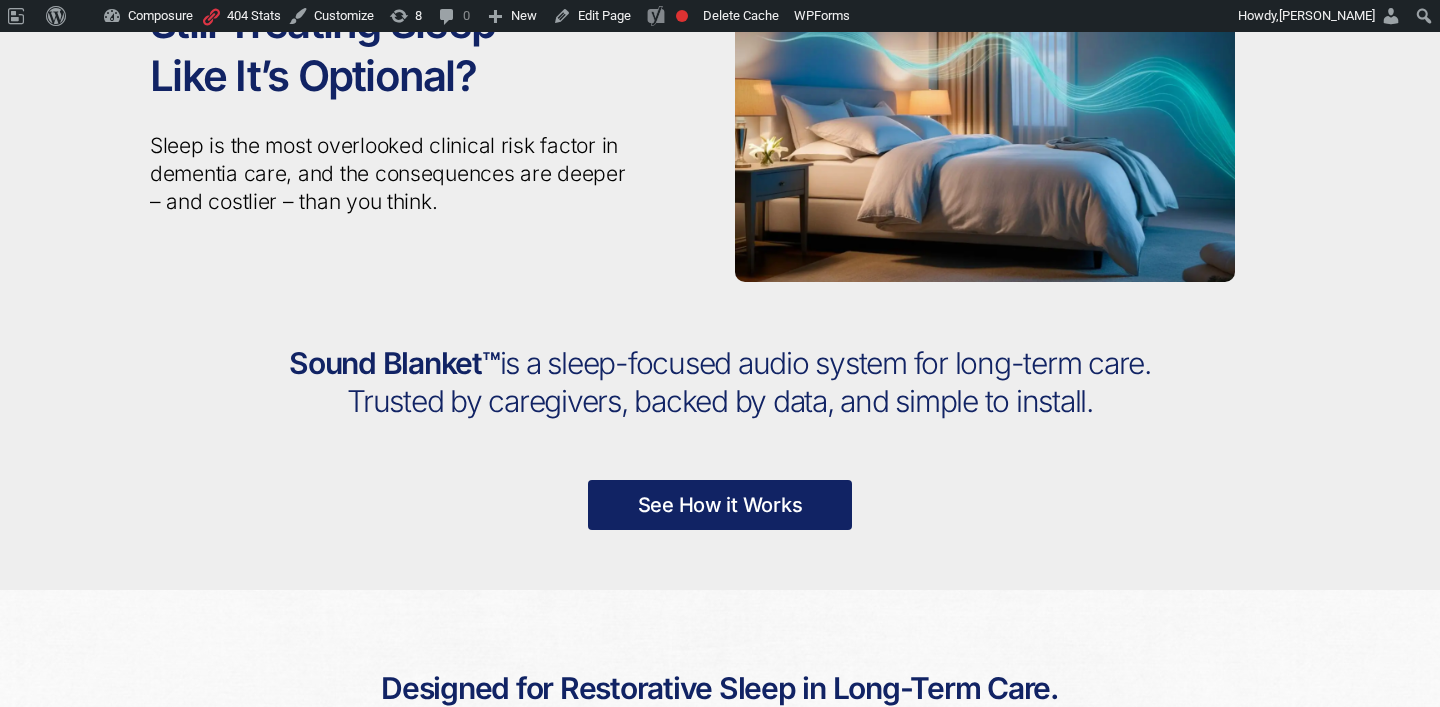 scroll, scrollTop: 0, scrollLeft: 0, axis: both 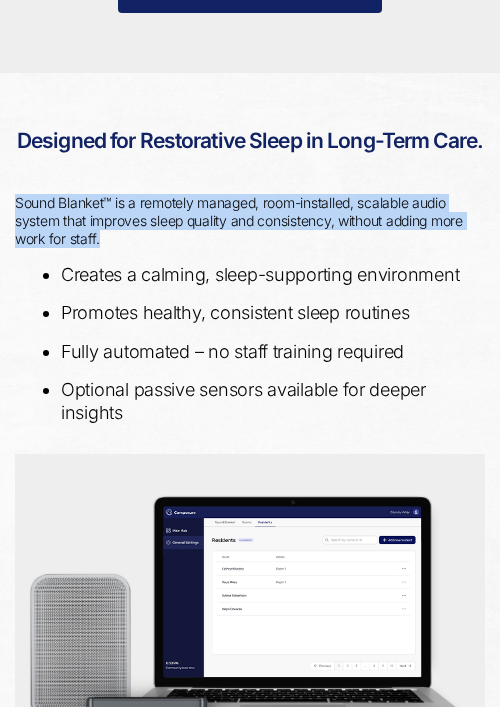 drag, startPoint x: 111, startPoint y: 241, endPoint x: 0, endPoint y: 210, distance: 115.24756 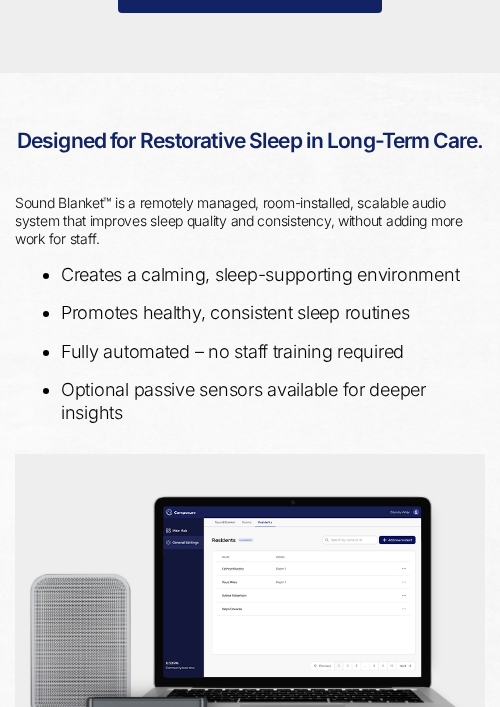 click on "Creates a calming, sleep-supporting environment" at bounding box center (265, 275) 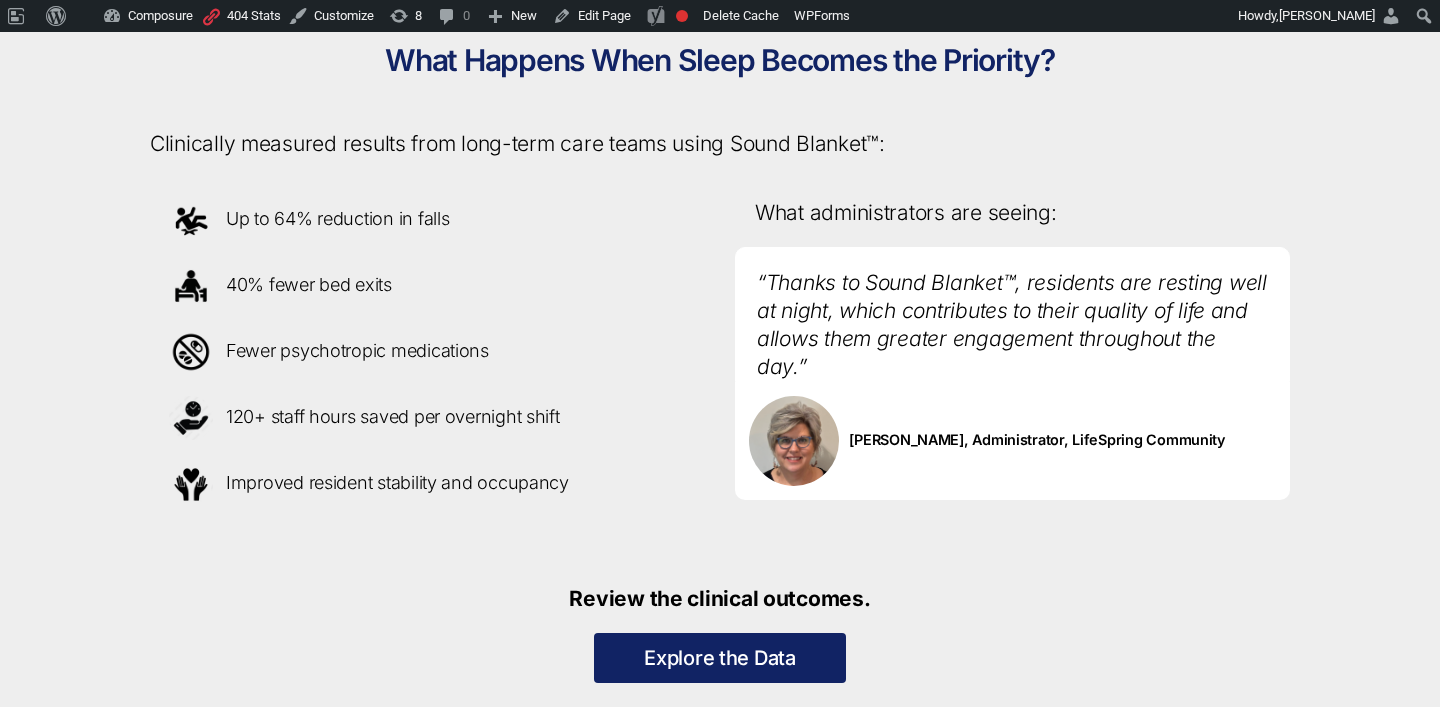 scroll, scrollTop: 1679, scrollLeft: 0, axis: vertical 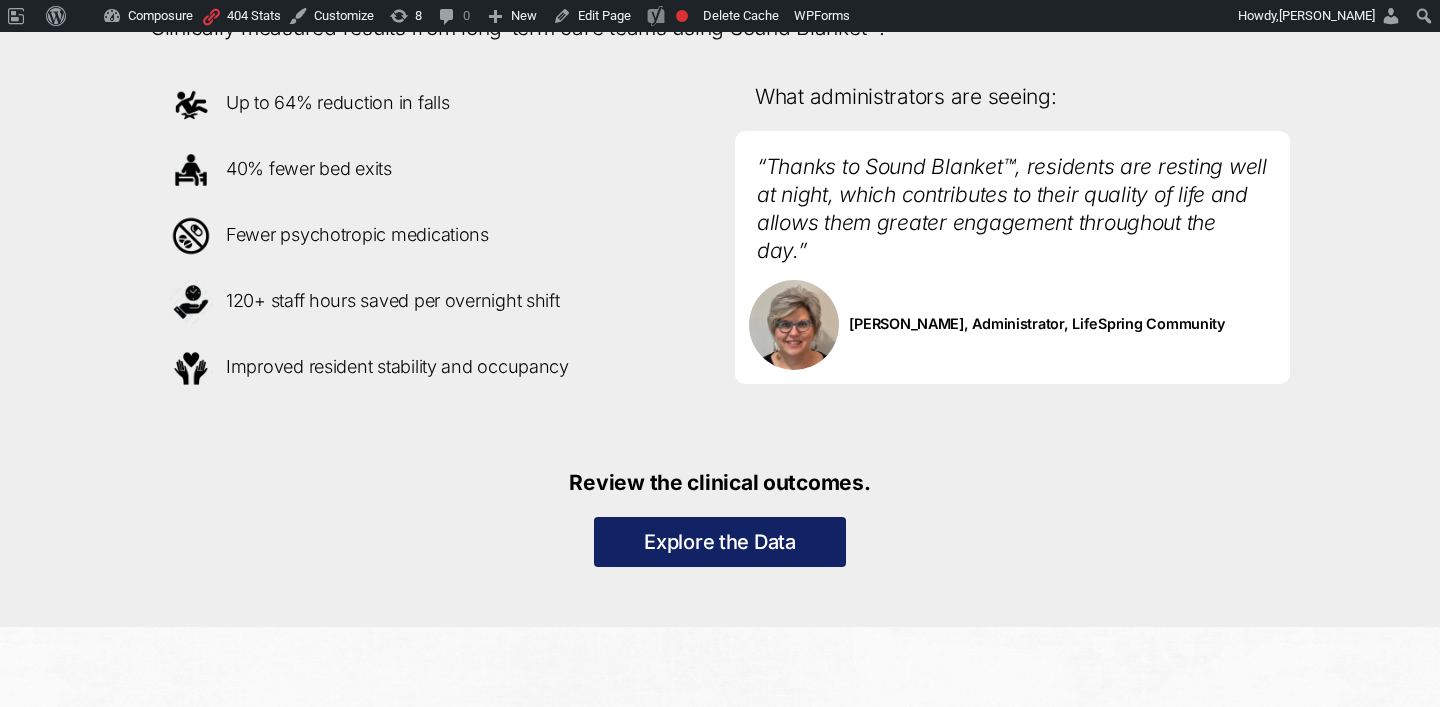 click on "120+ staff hours saved per overnight shift" at bounding box center (427, 302) 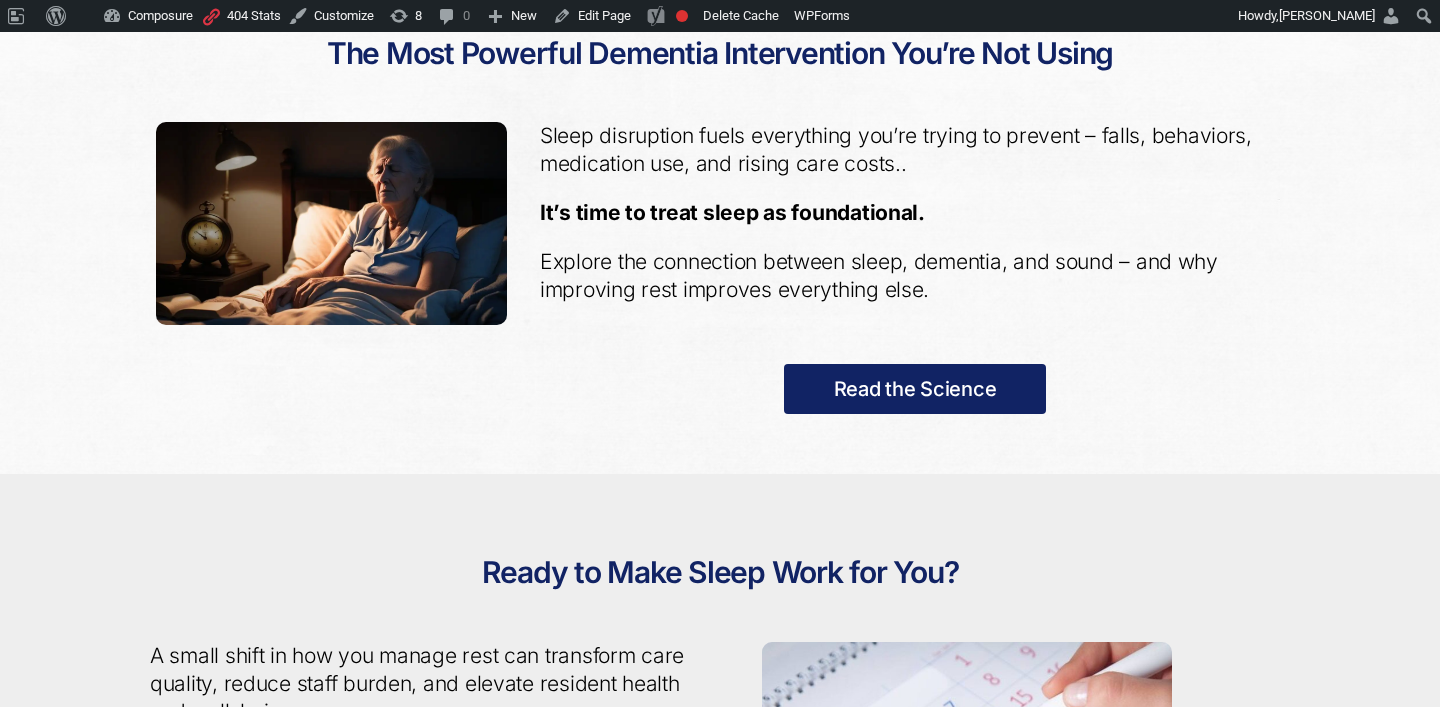 scroll, scrollTop: 2348, scrollLeft: 0, axis: vertical 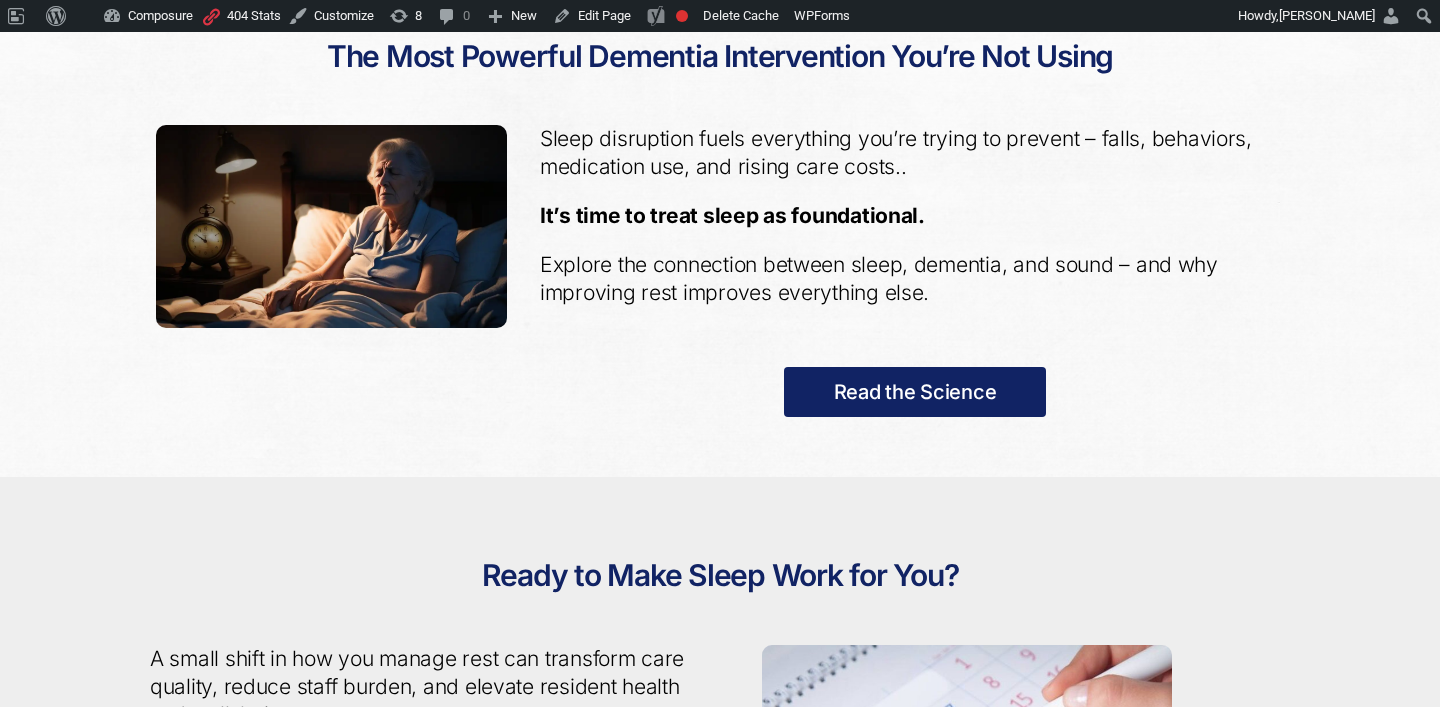 click at bounding box center (331, 226) 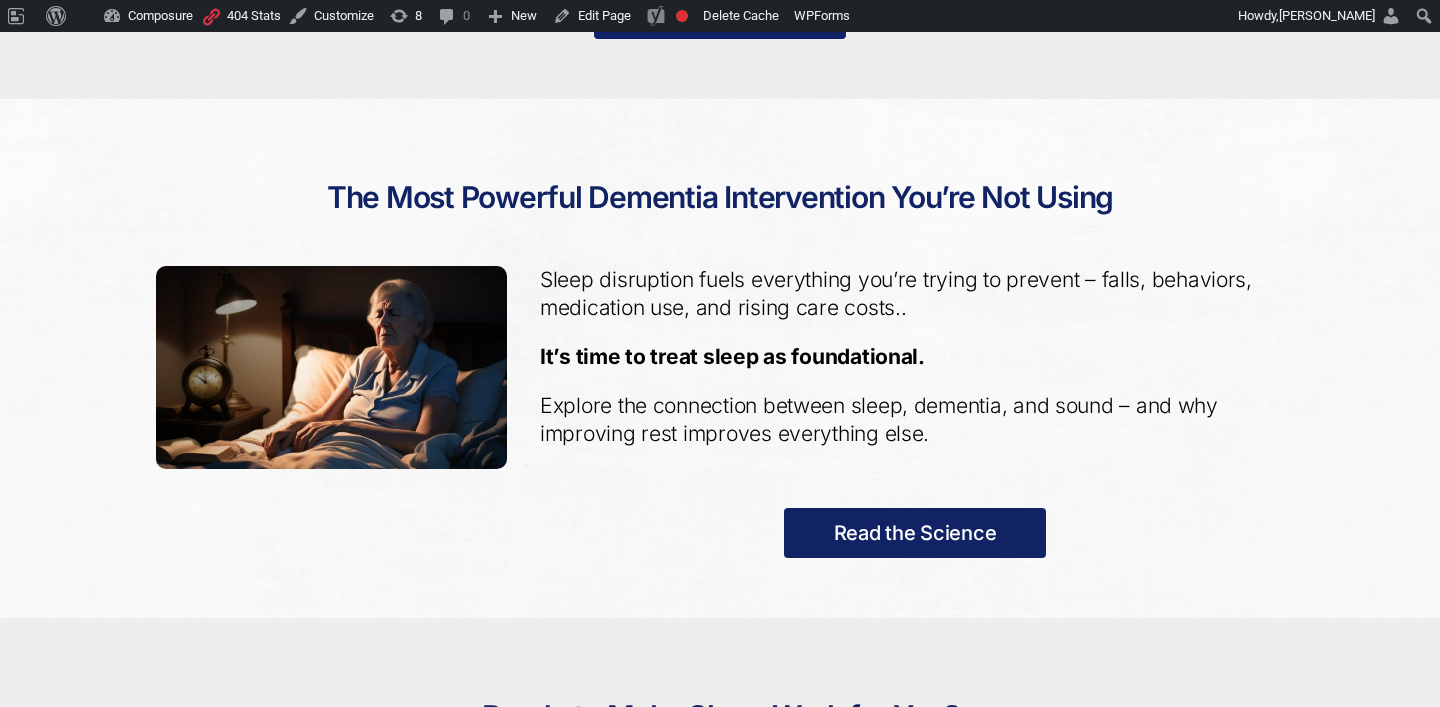 scroll, scrollTop: 2191, scrollLeft: 0, axis: vertical 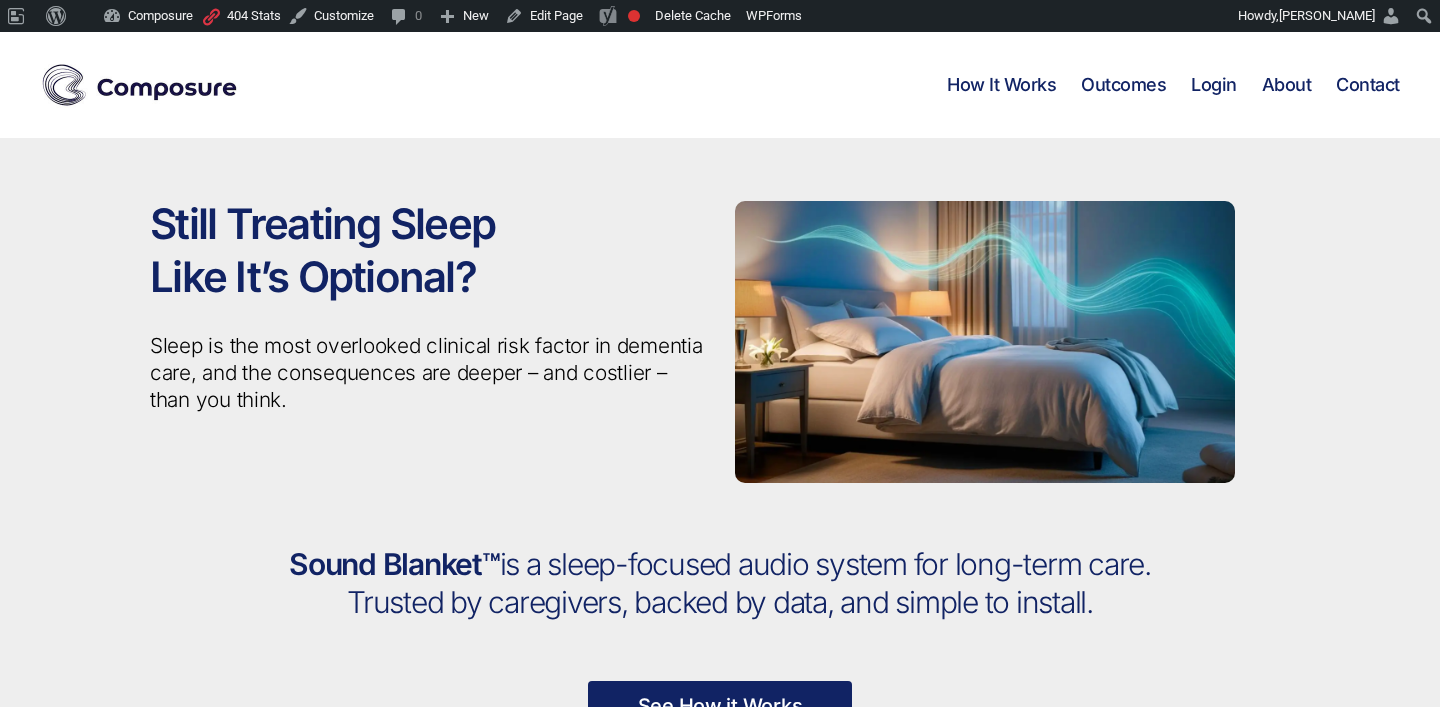 click at bounding box center (985, 342) 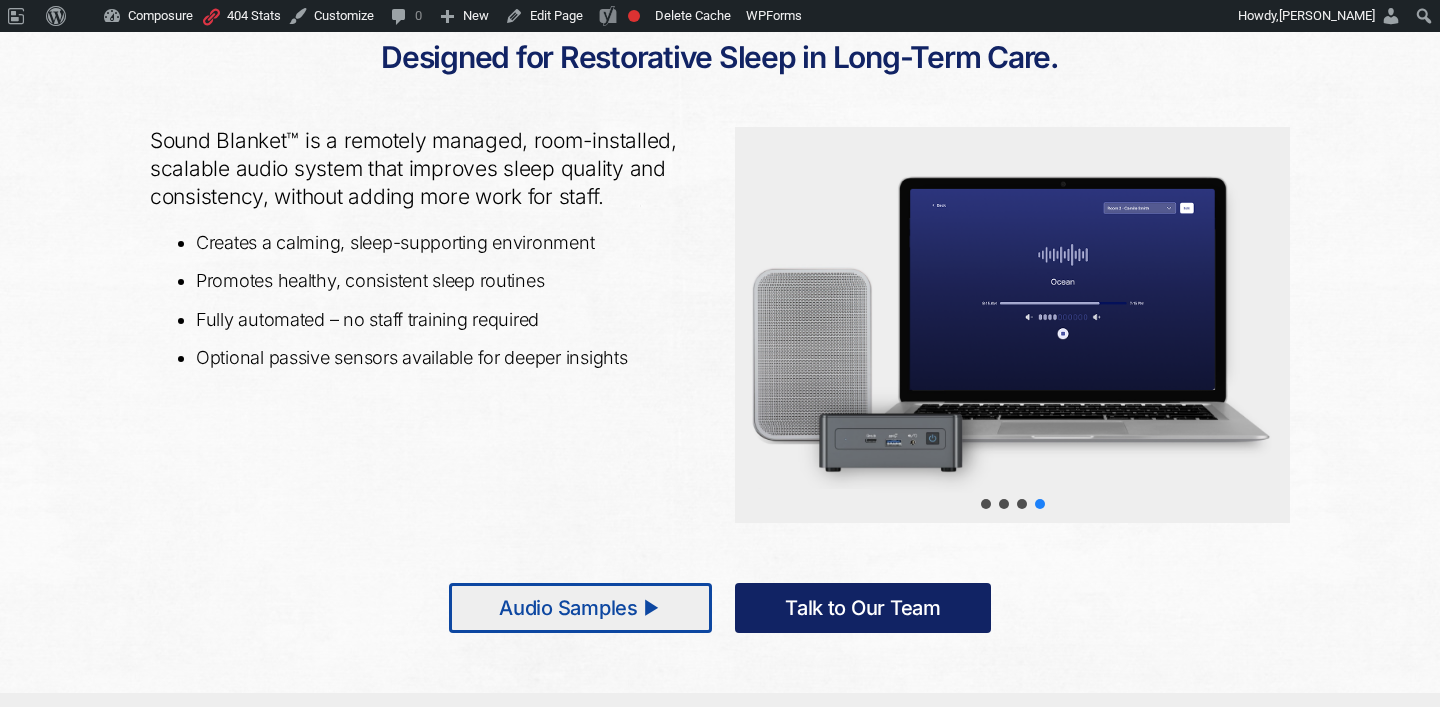 scroll, scrollTop: 833, scrollLeft: 0, axis: vertical 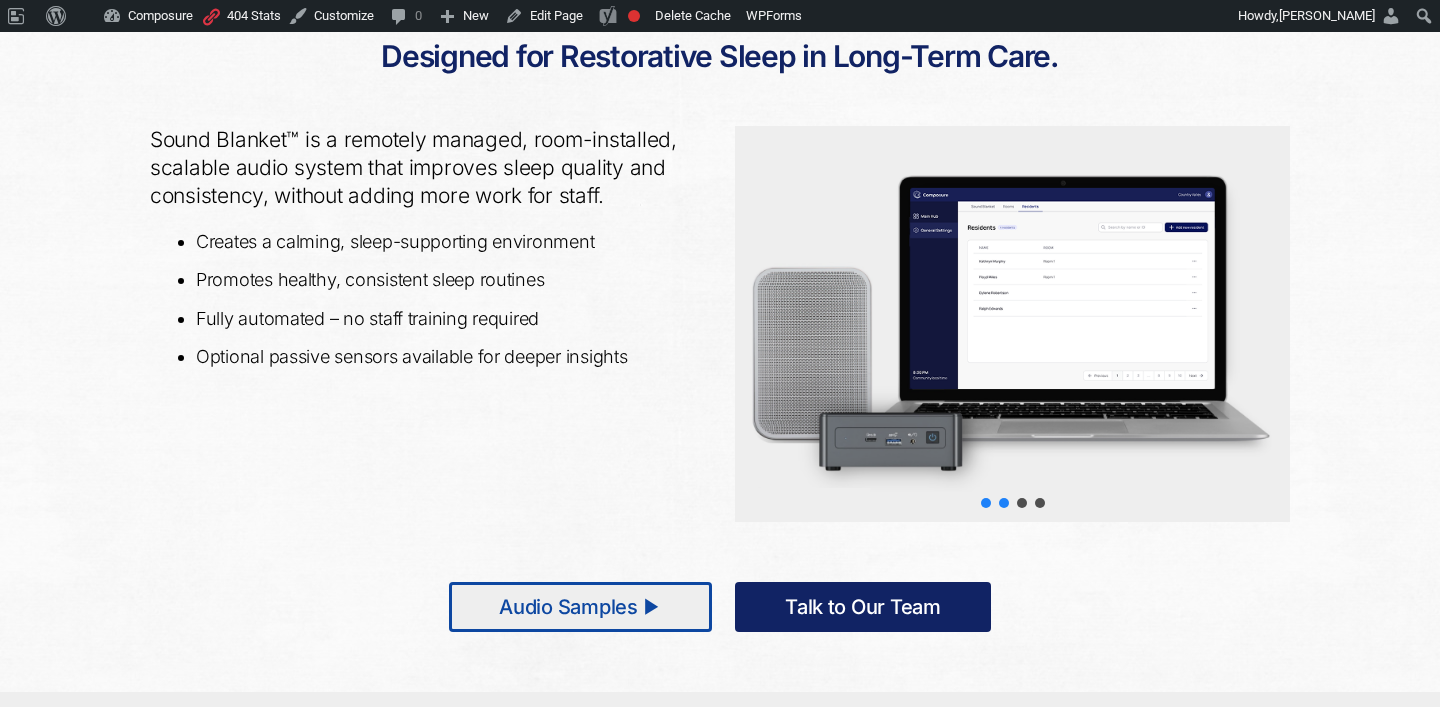 click at bounding box center [986, 503] 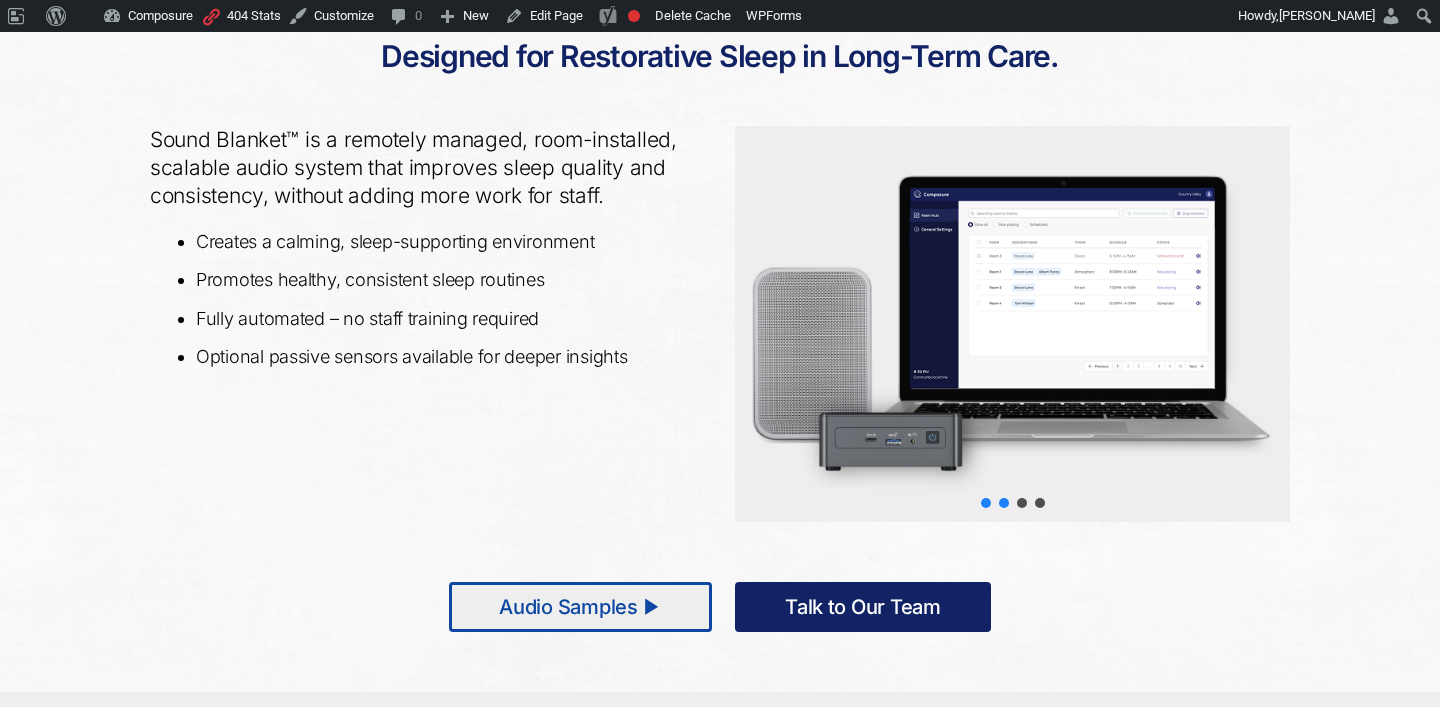 click at bounding box center (1004, 503) 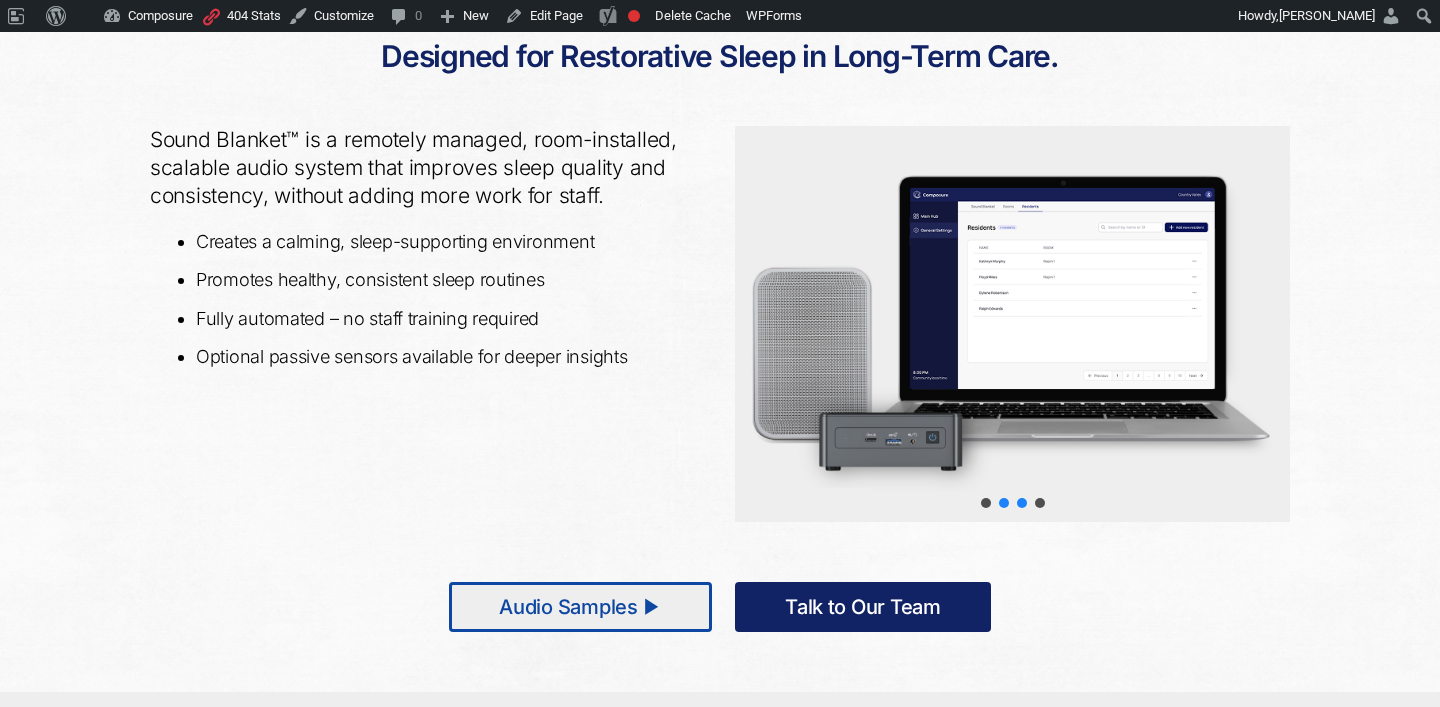 click at bounding box center [1022, 503] 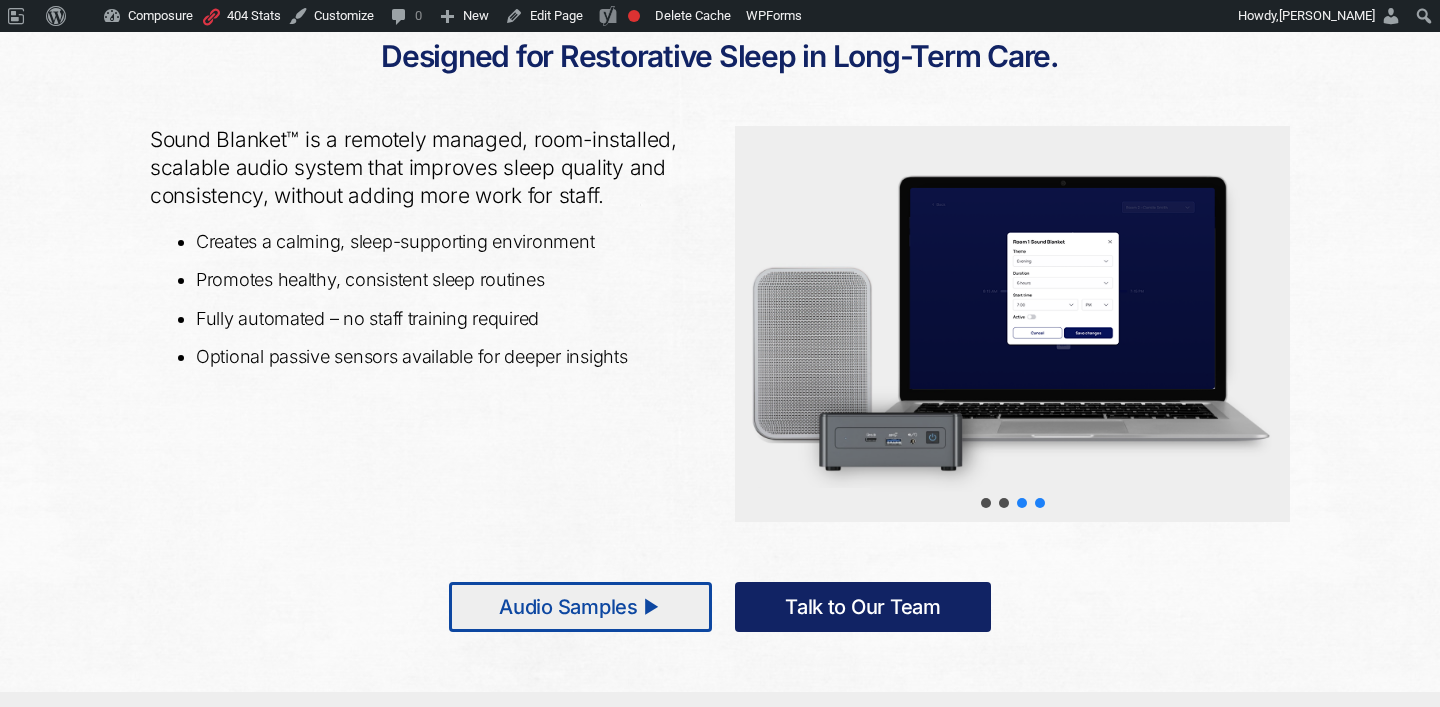 click at bounding box center (1040, 503) 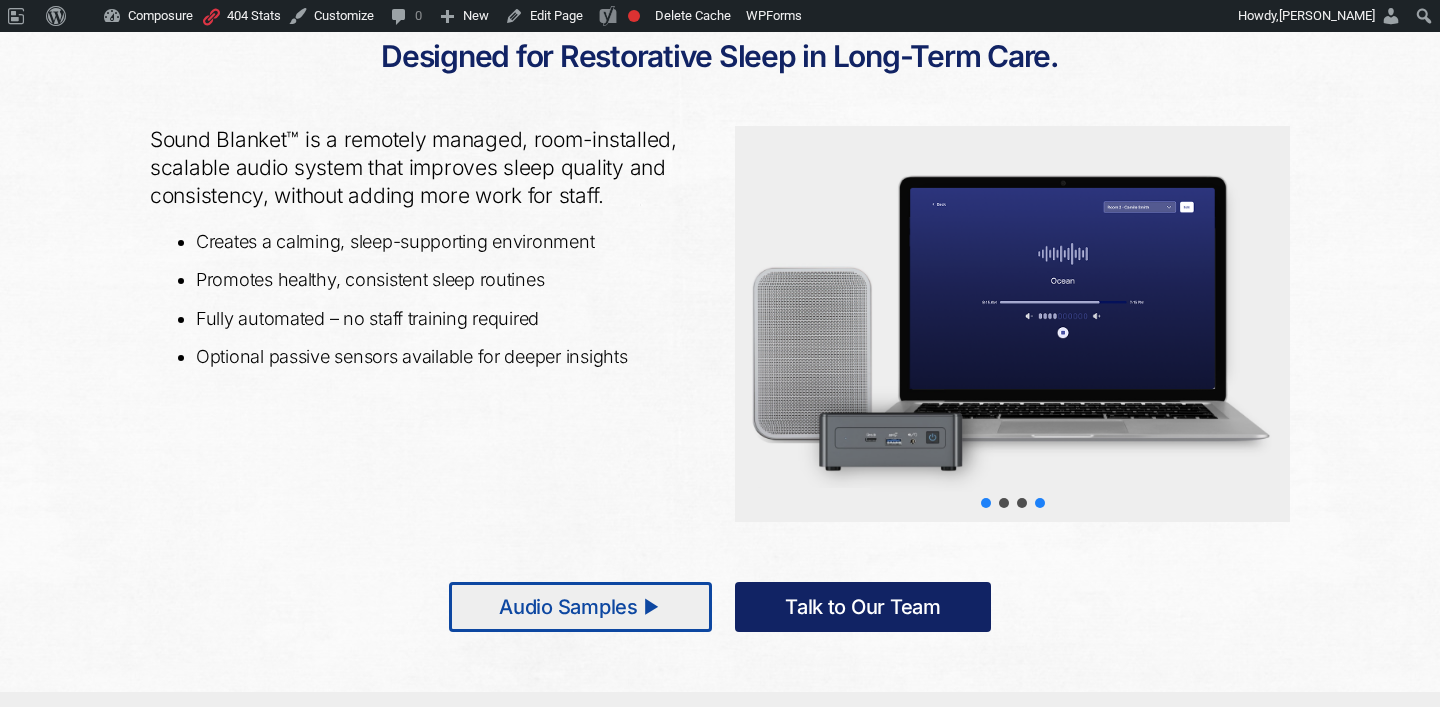 click at bounding box center [986, 503] 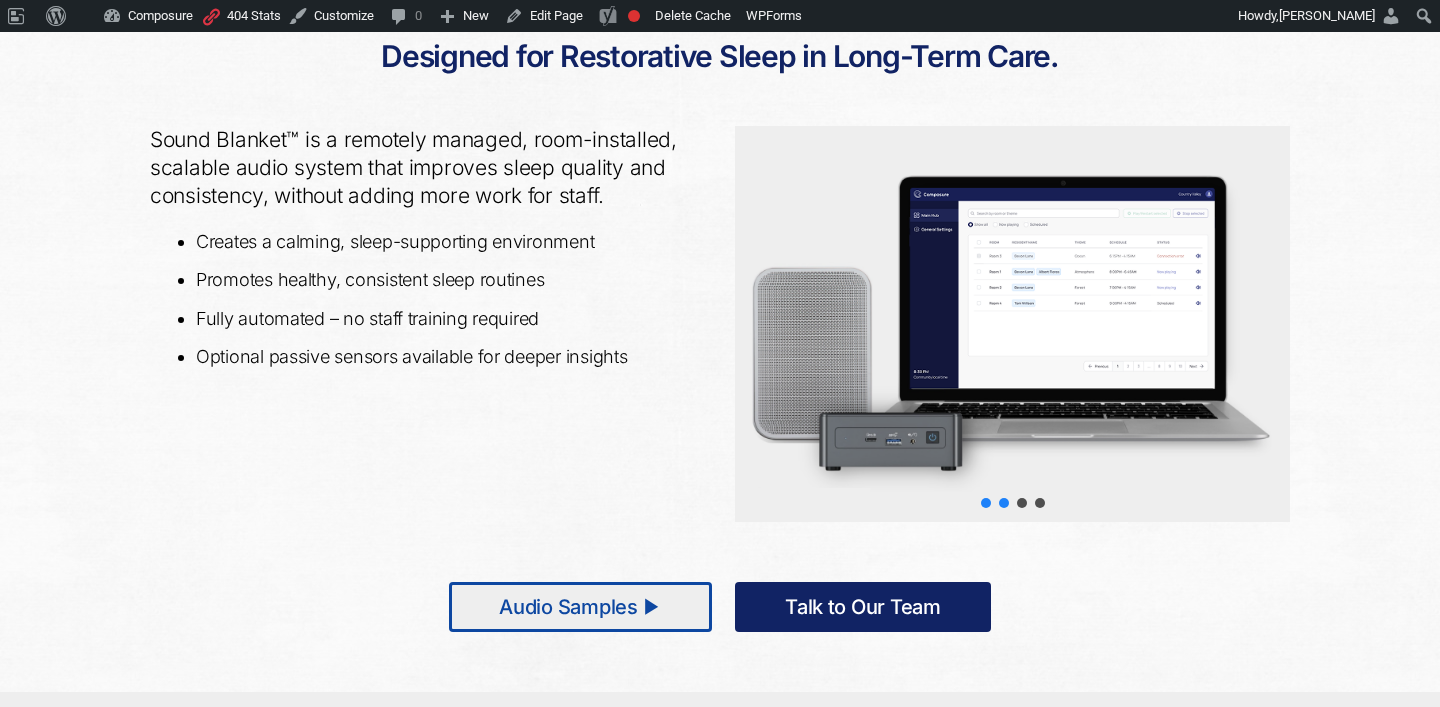 click at bounding box center [1004, 503] 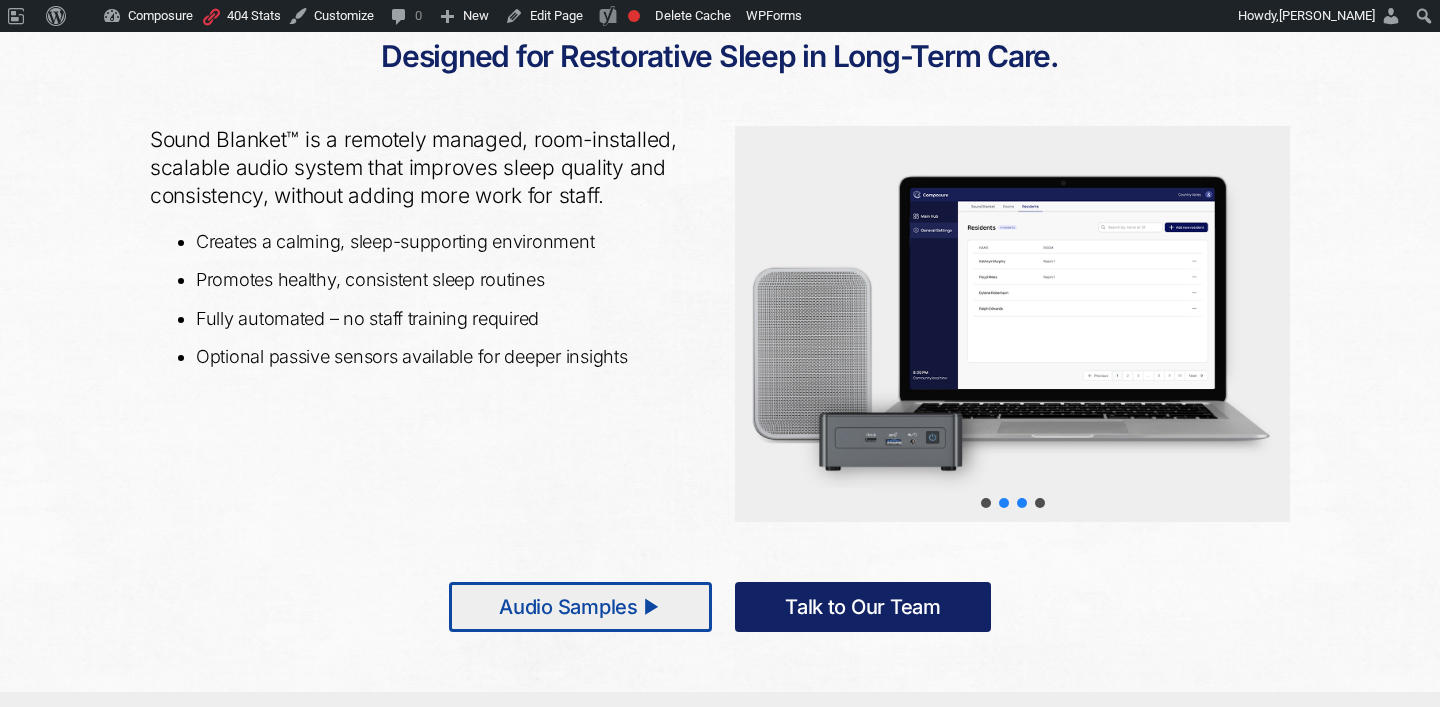 click at bounding box center [1022, 503] 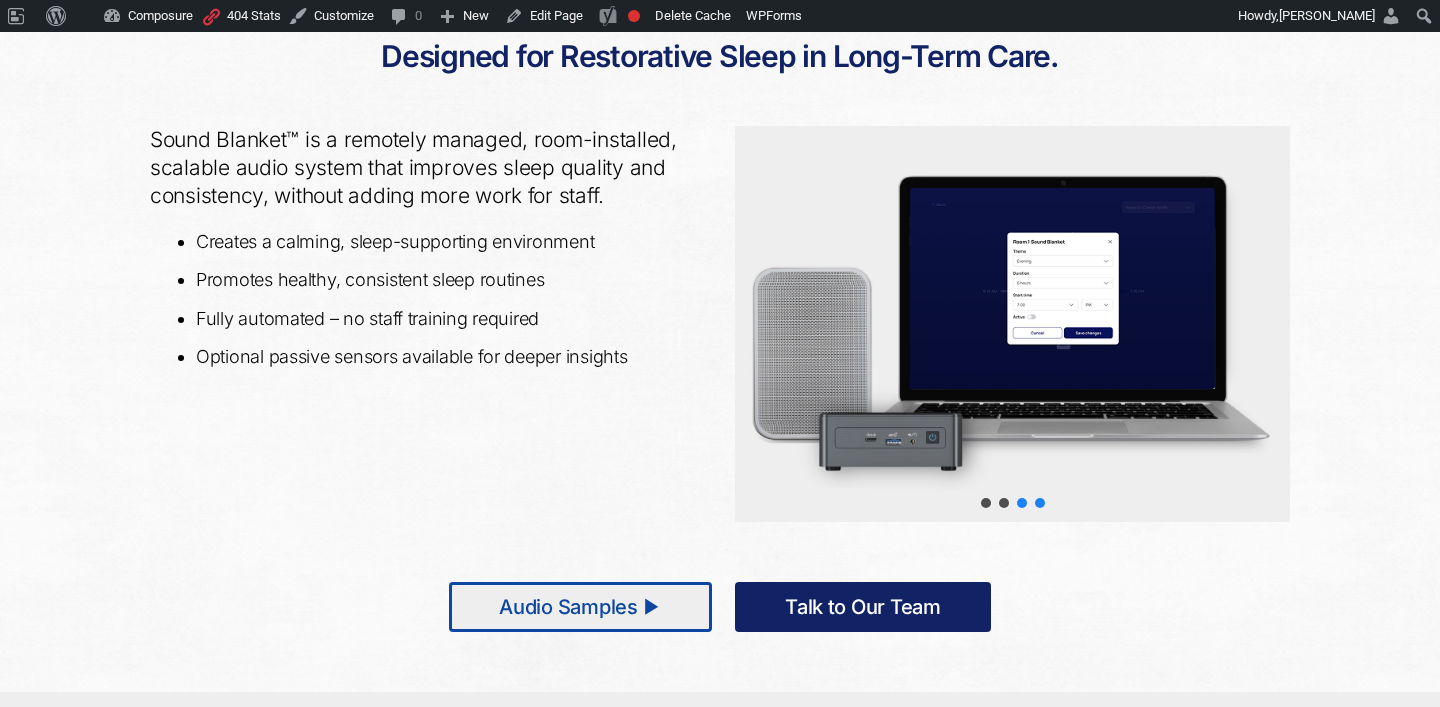 click at bounding box center (1040, 503) 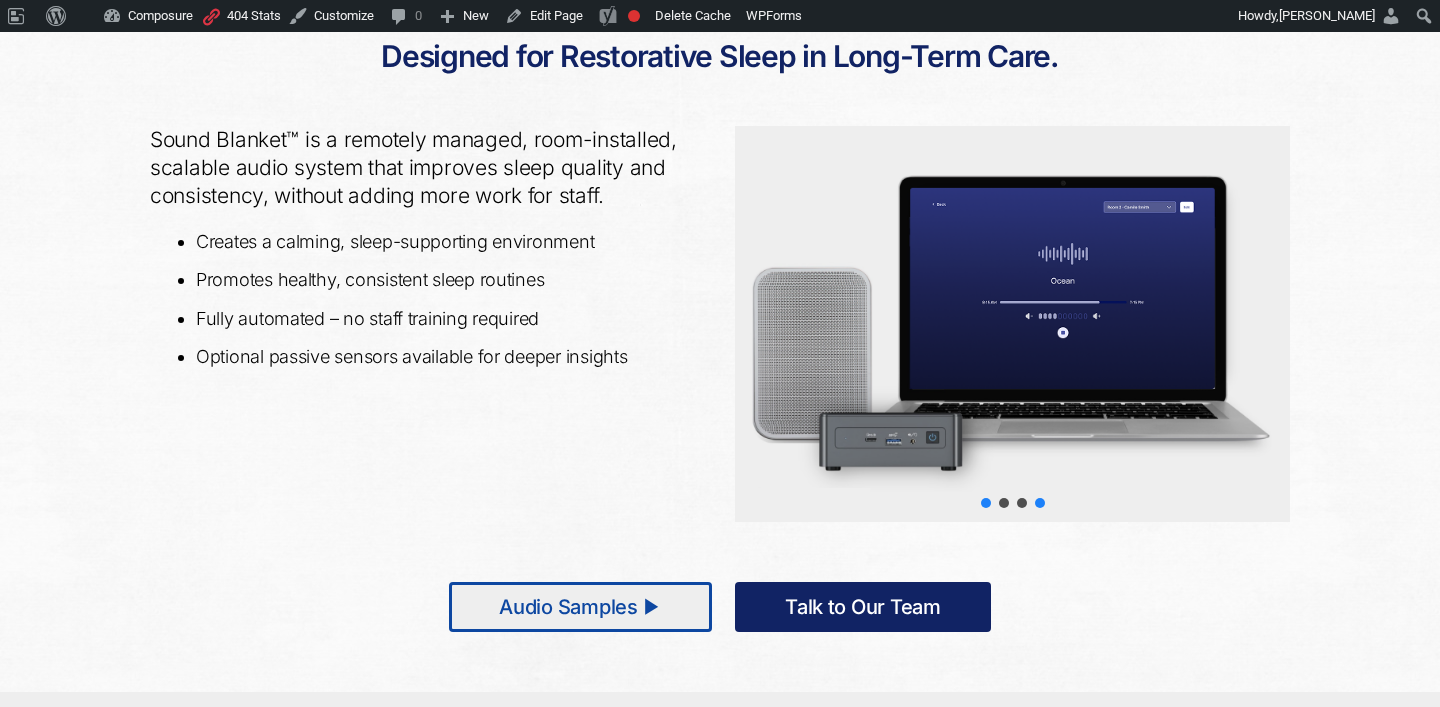 click at bounding box center (986, 503) 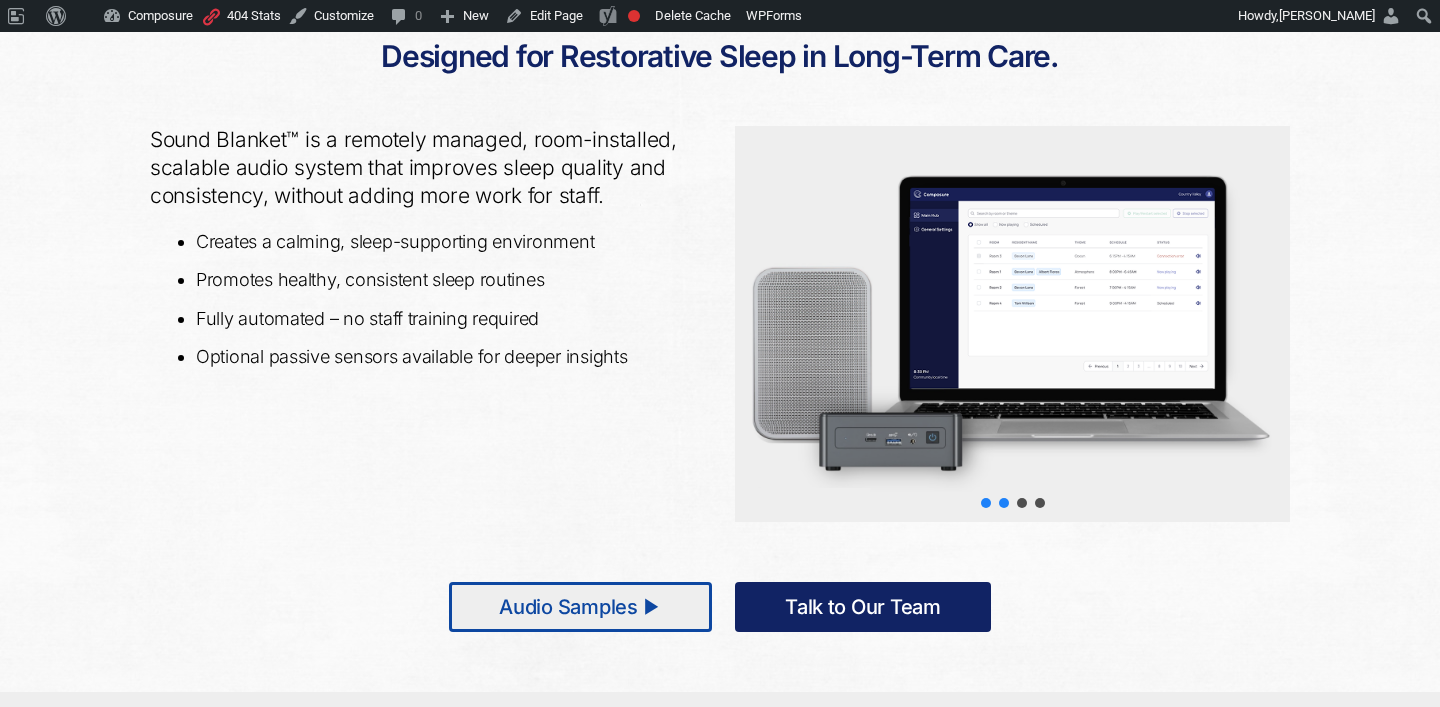 click at bounding box center [1004, 503] 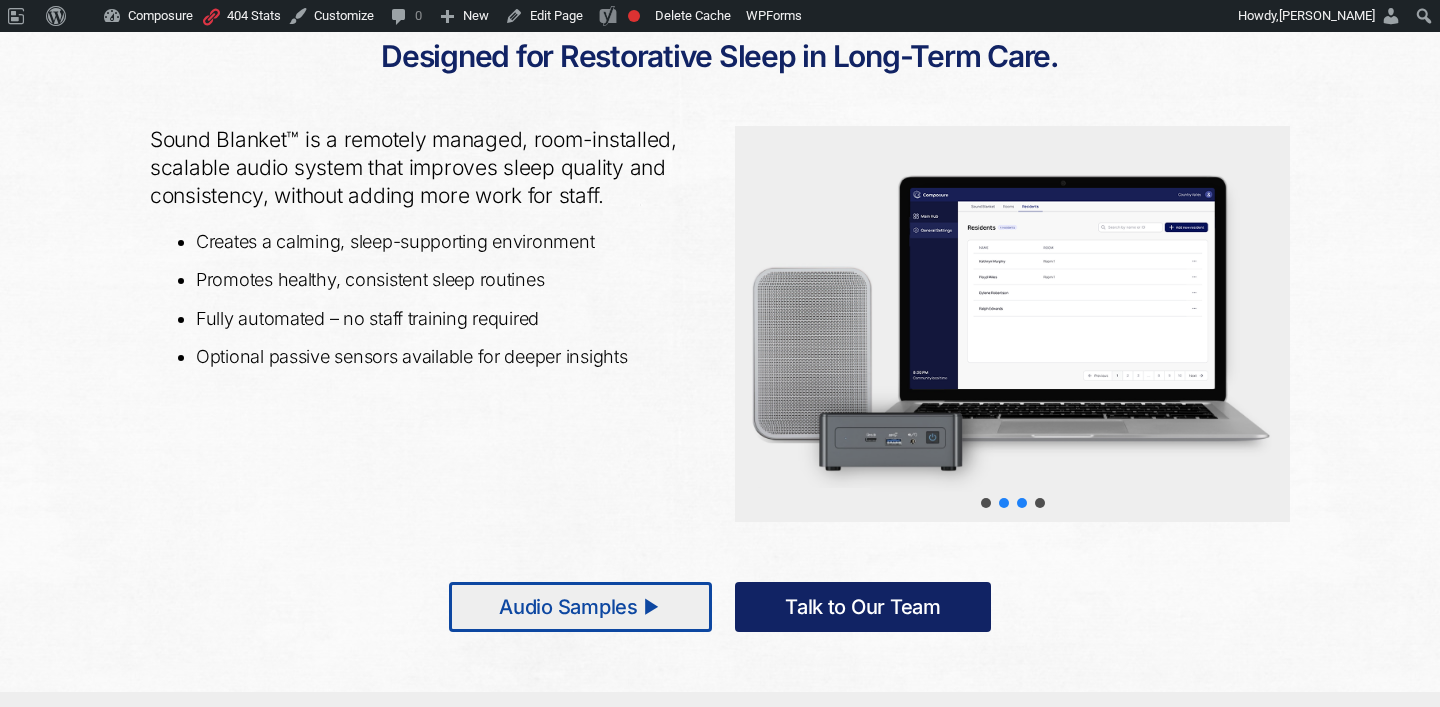 click at bounding box center (1022, 503) 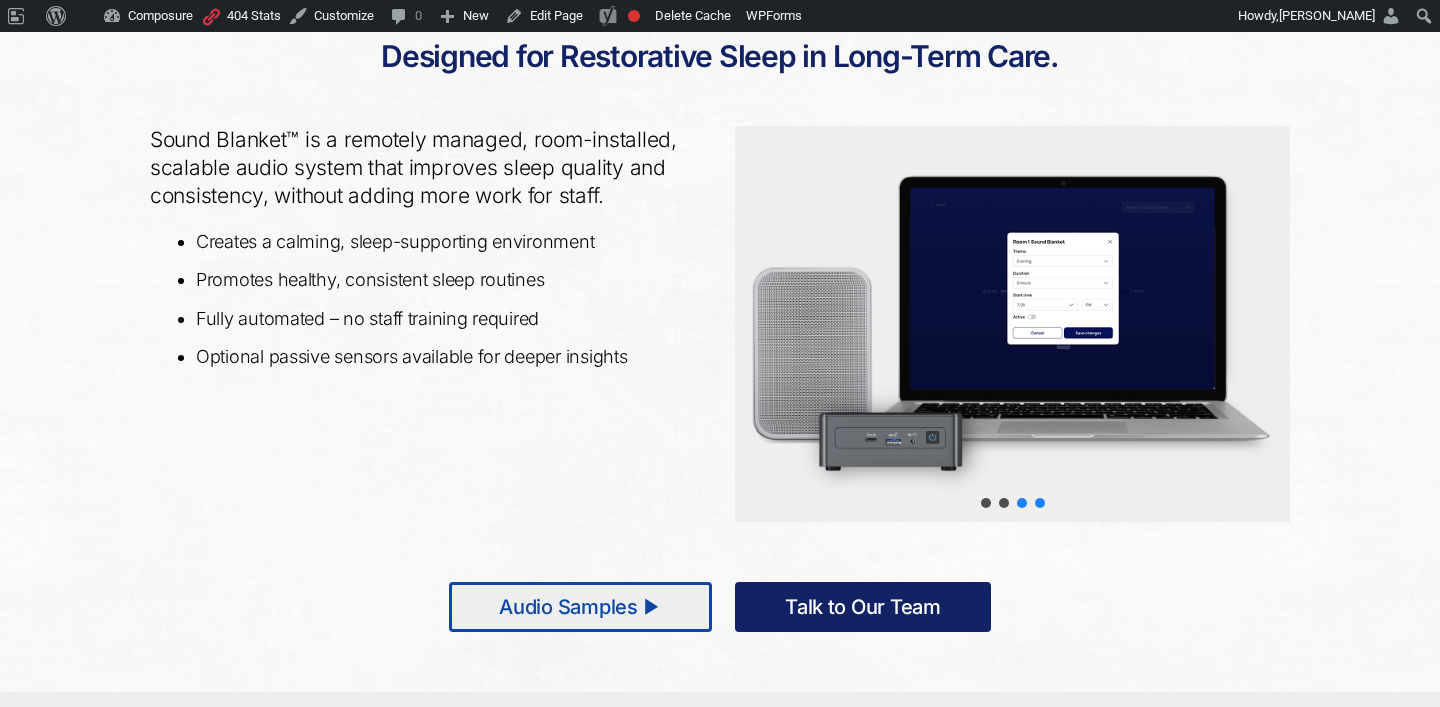 click at bounding box center [1040, 503] 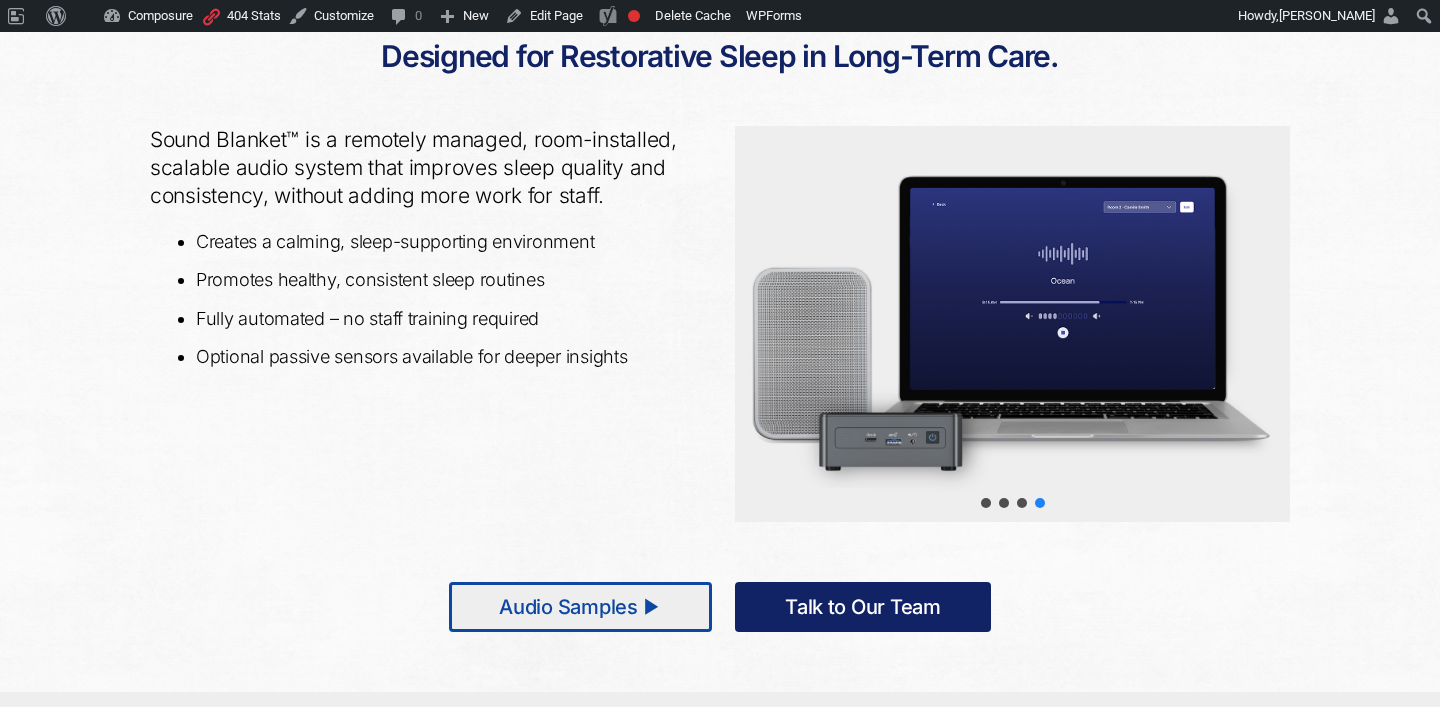 click on "Audio Samples ▶      Talk to Our Team" at bounding box center [720, 607] 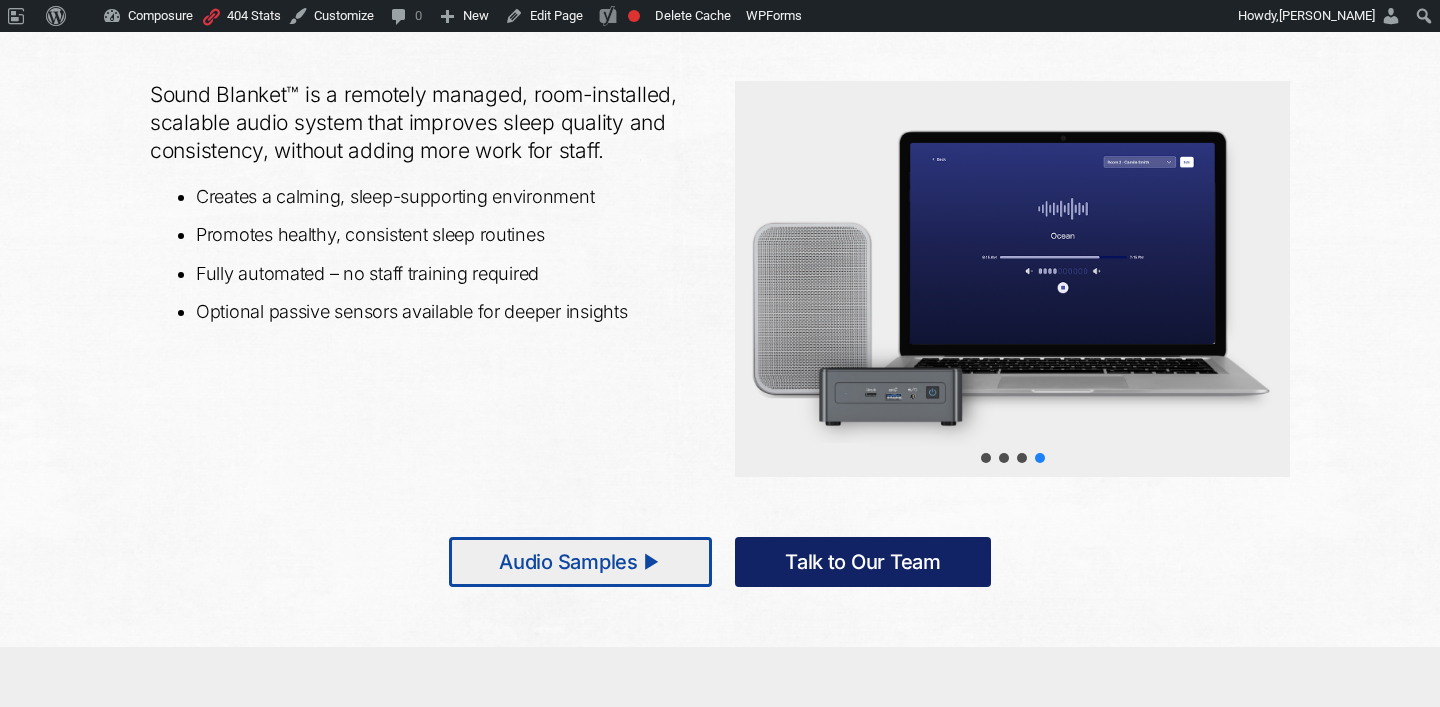 scroll, scrollTop: 865, scrollLeft: 0, axis: vertical 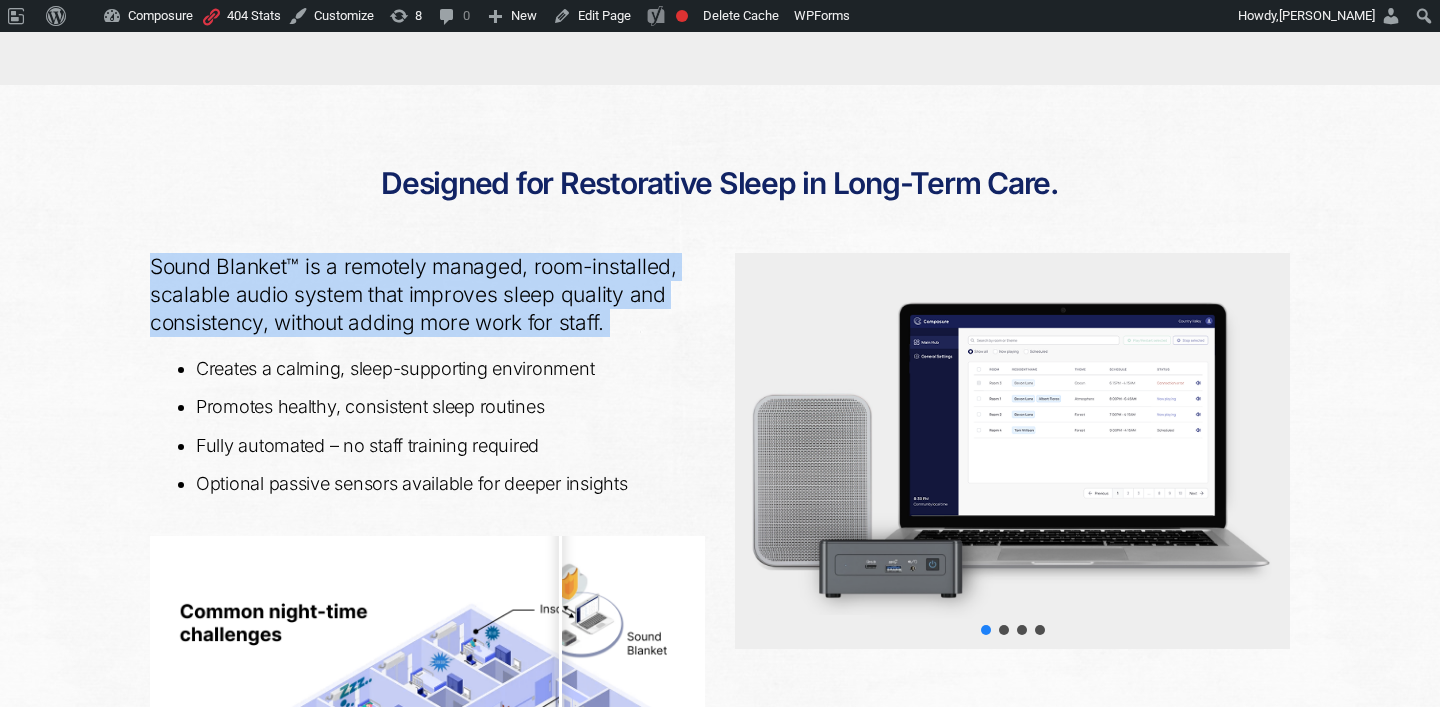 drag, startPoint x: 149, startPoint y: 265, endPoint x: 605, endPoint y: 346, distance: 463.1382 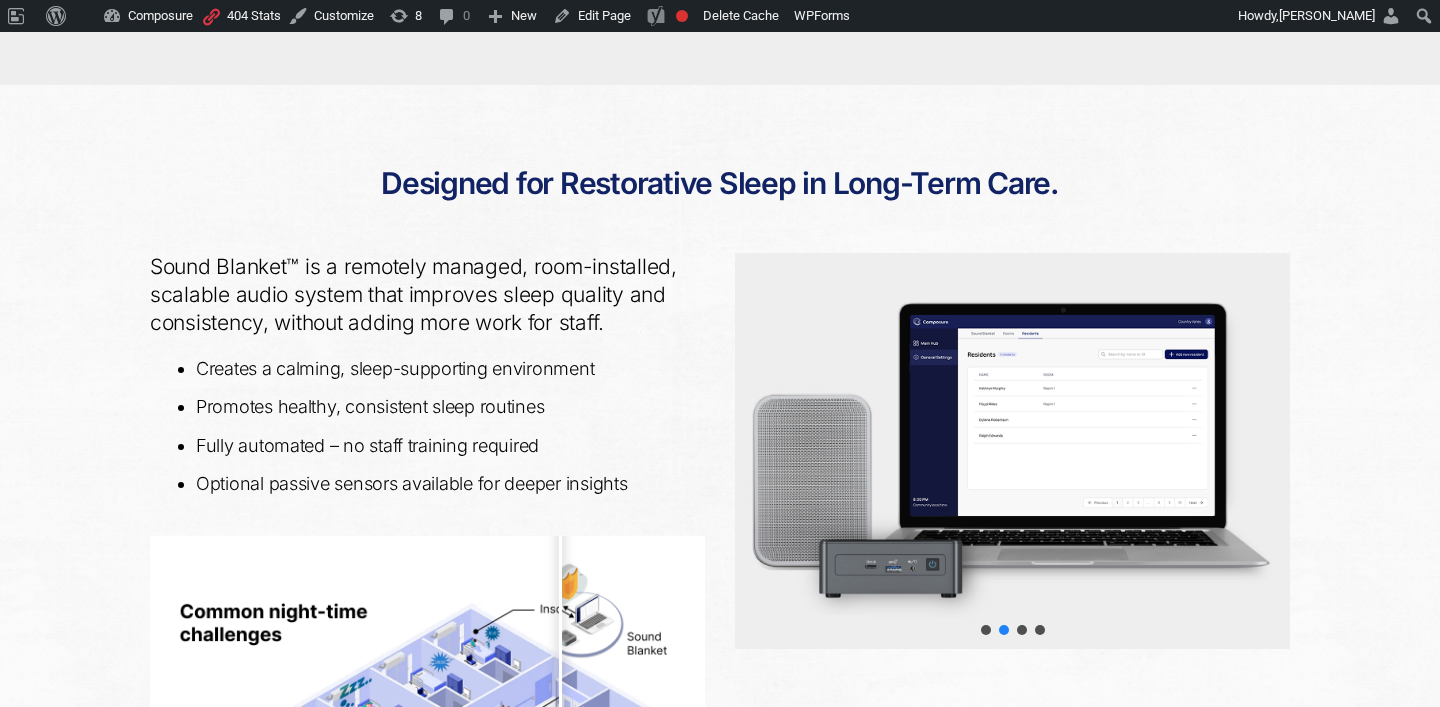 click on "Creates a calming, sleep-supporting environment
Promotes healthy, consistent sleep routines
Fully automated – no staff training required
Optional passive sensors available for deeper insights" at bounding box center (442, 427) 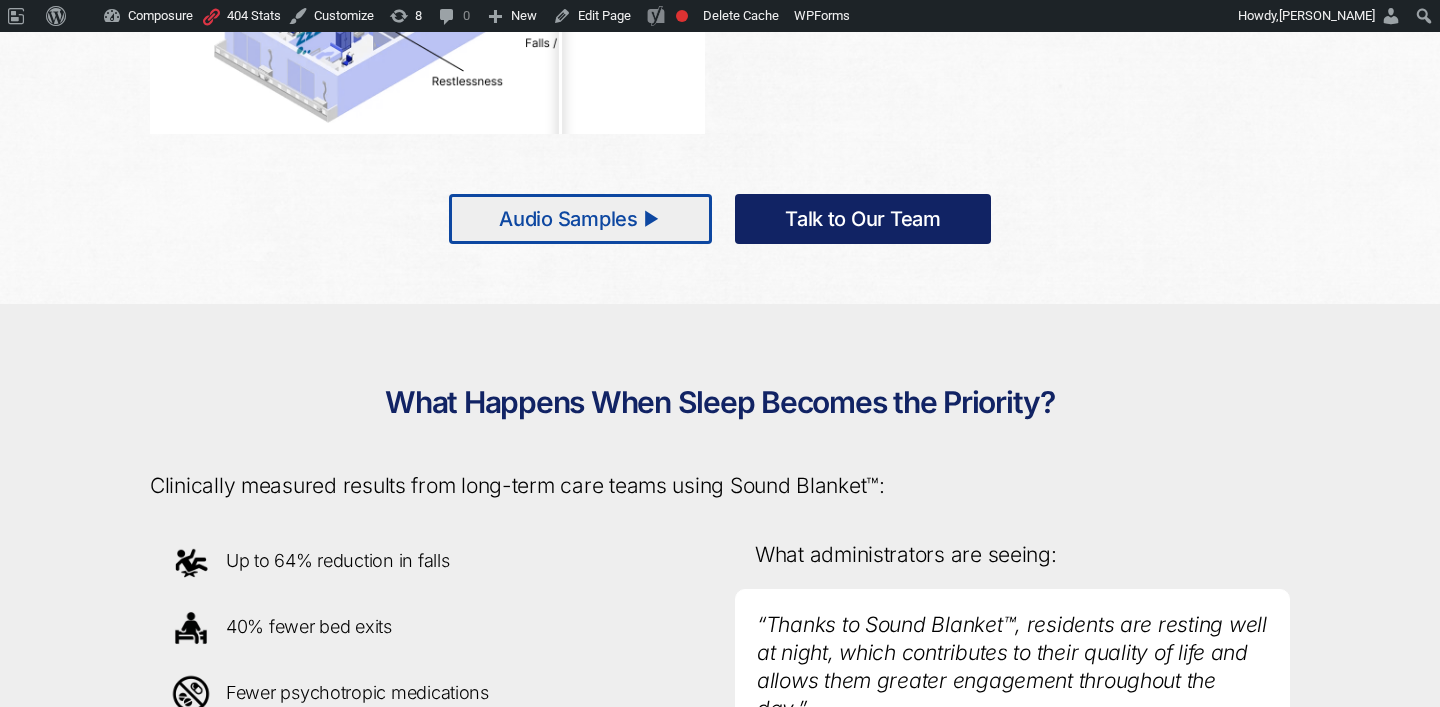 scroll, scrollTop: 1180, scrollLeft: 0, axis: vertical 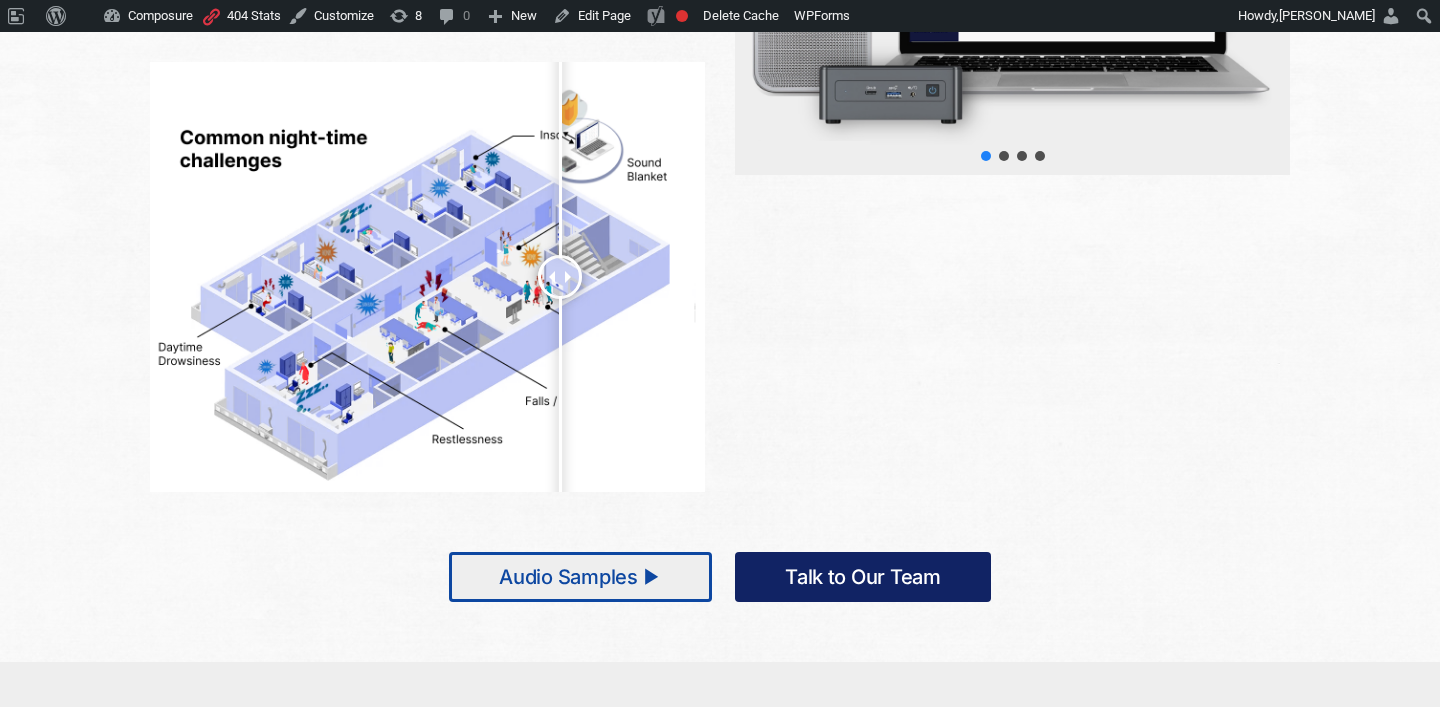 click on "slide1-1 slide2 slide3 slide4" at bounding box center [1012, 136] 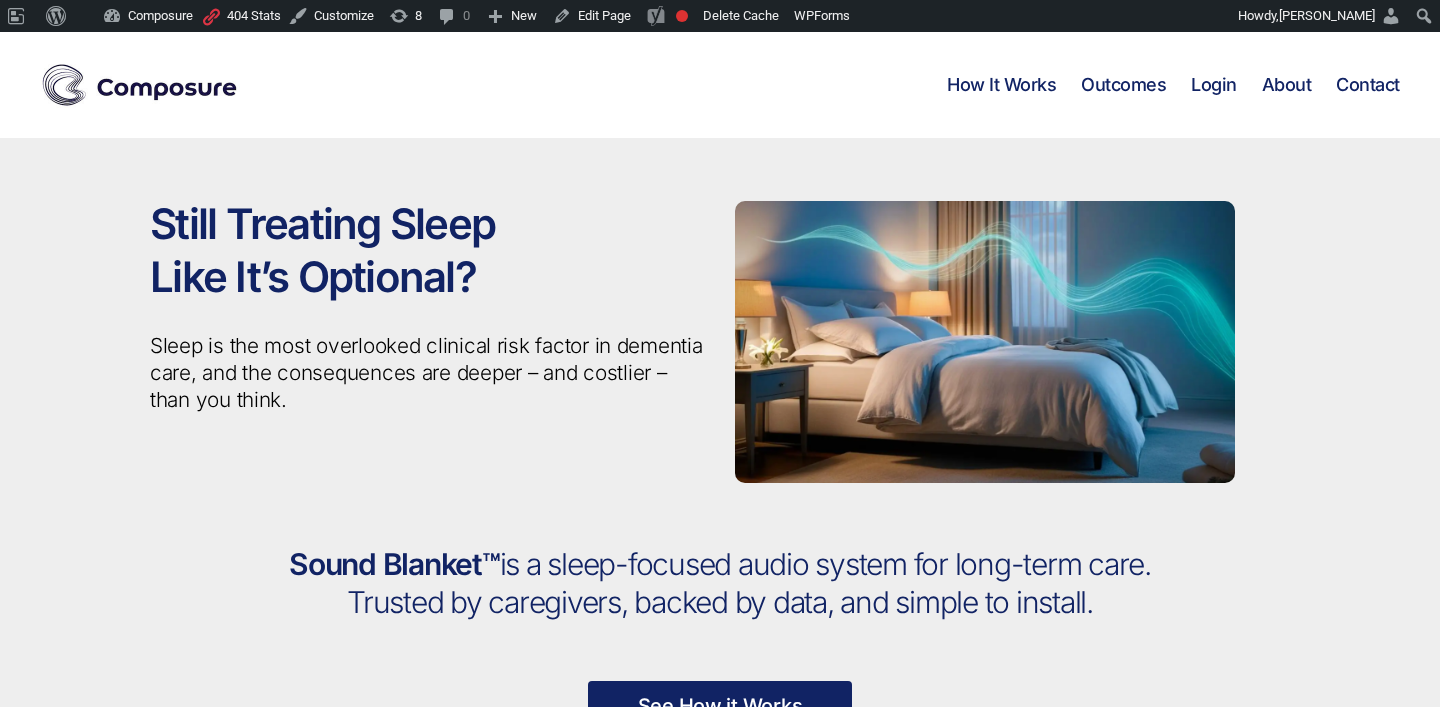 scroll, scrollTop: 1180, scrollLeft: 0, axis: vertical 